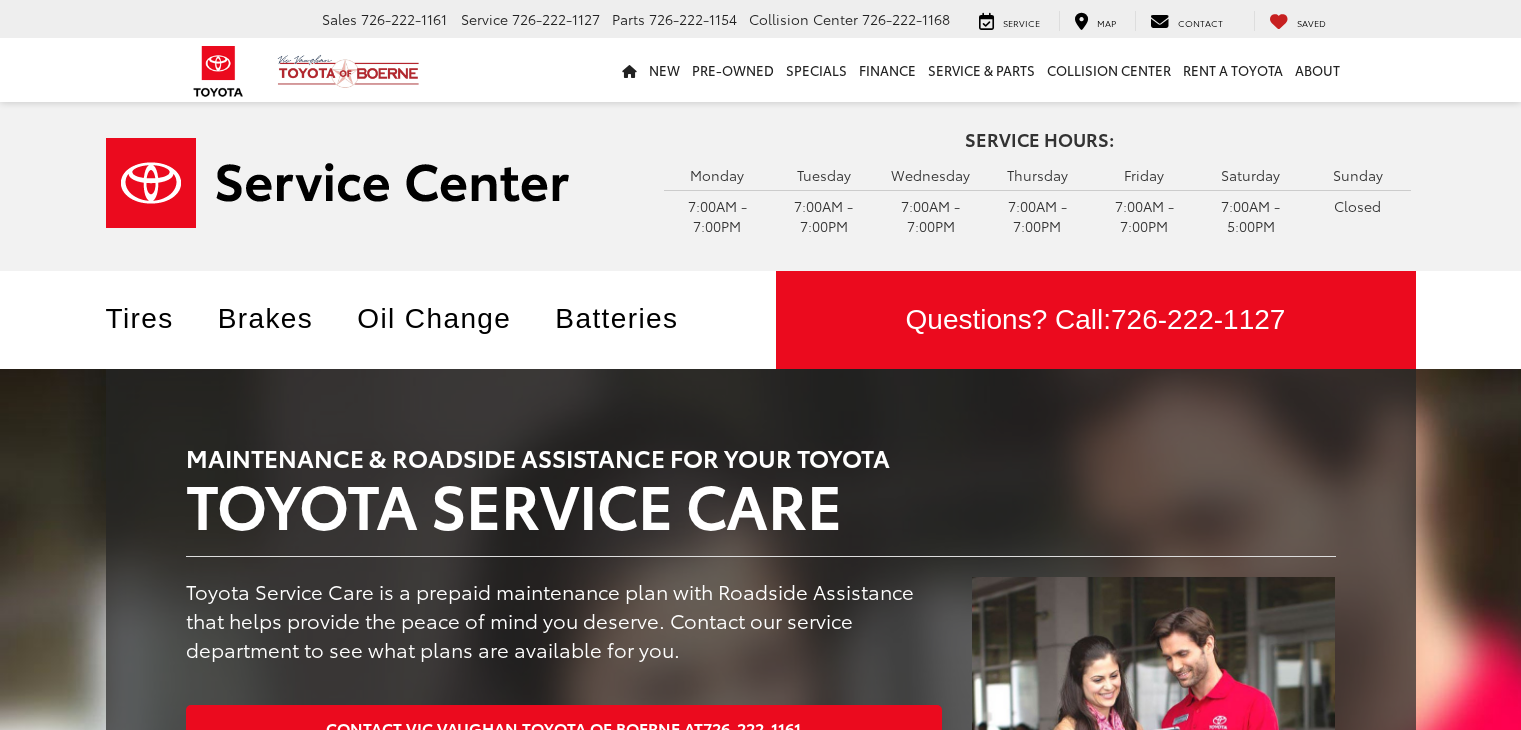 scroll, scrollTop: 0, scrollLeft: 0, axis: both 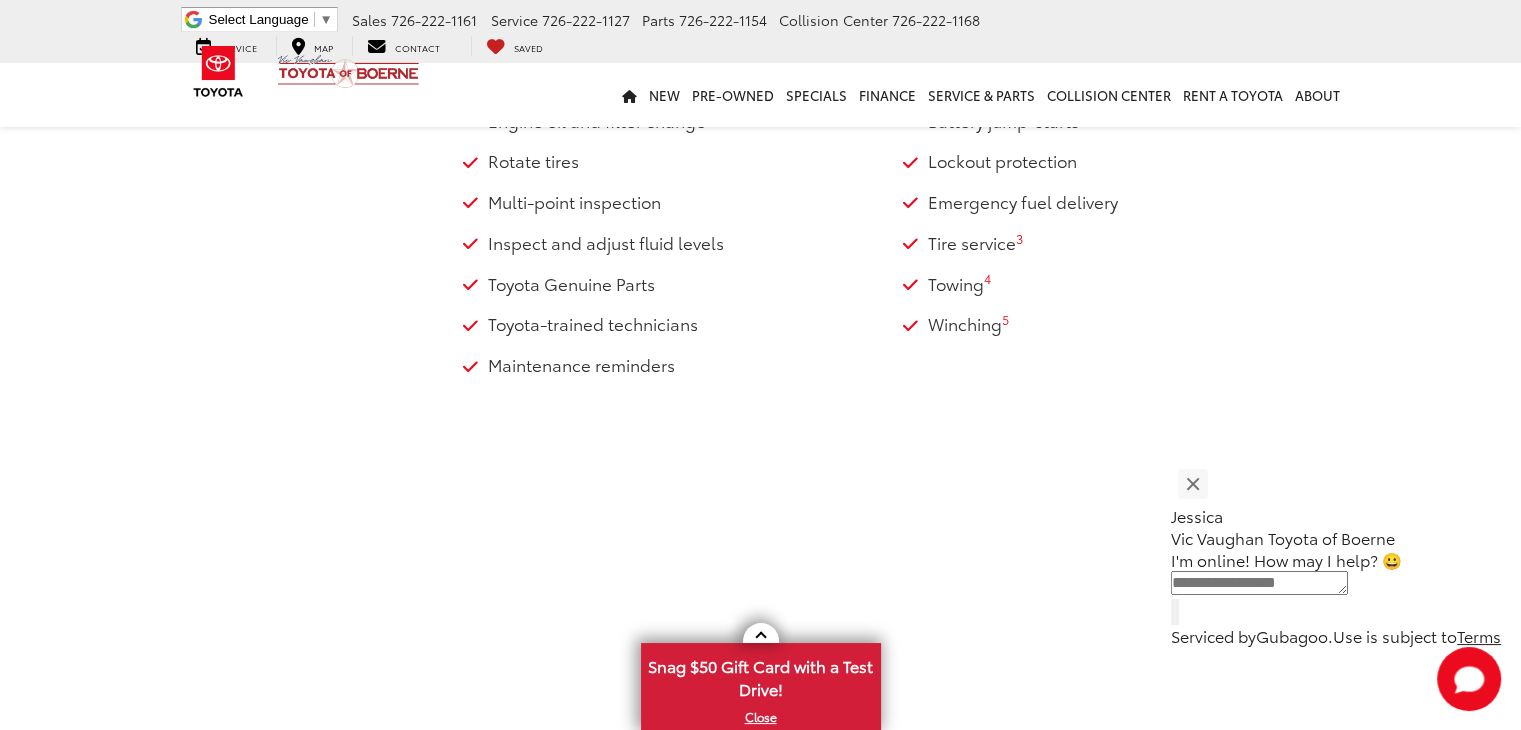 drag, startPoint x: 1535, startPoint y: 61, endPoint x: 1535, endPoint y: 216, distance: 155 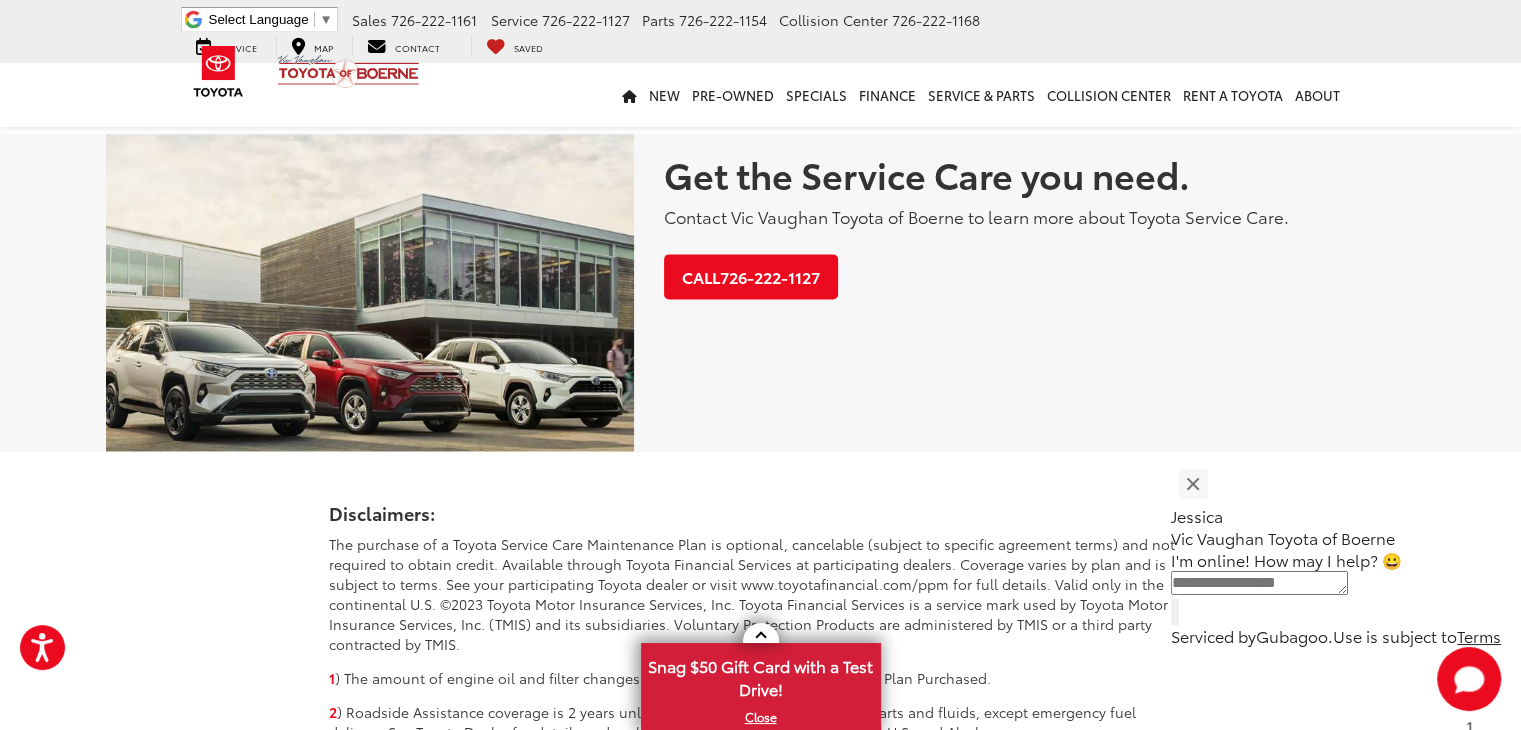 scroll, scrollTop: 2868, scrollLeft: 0, axis: vertical 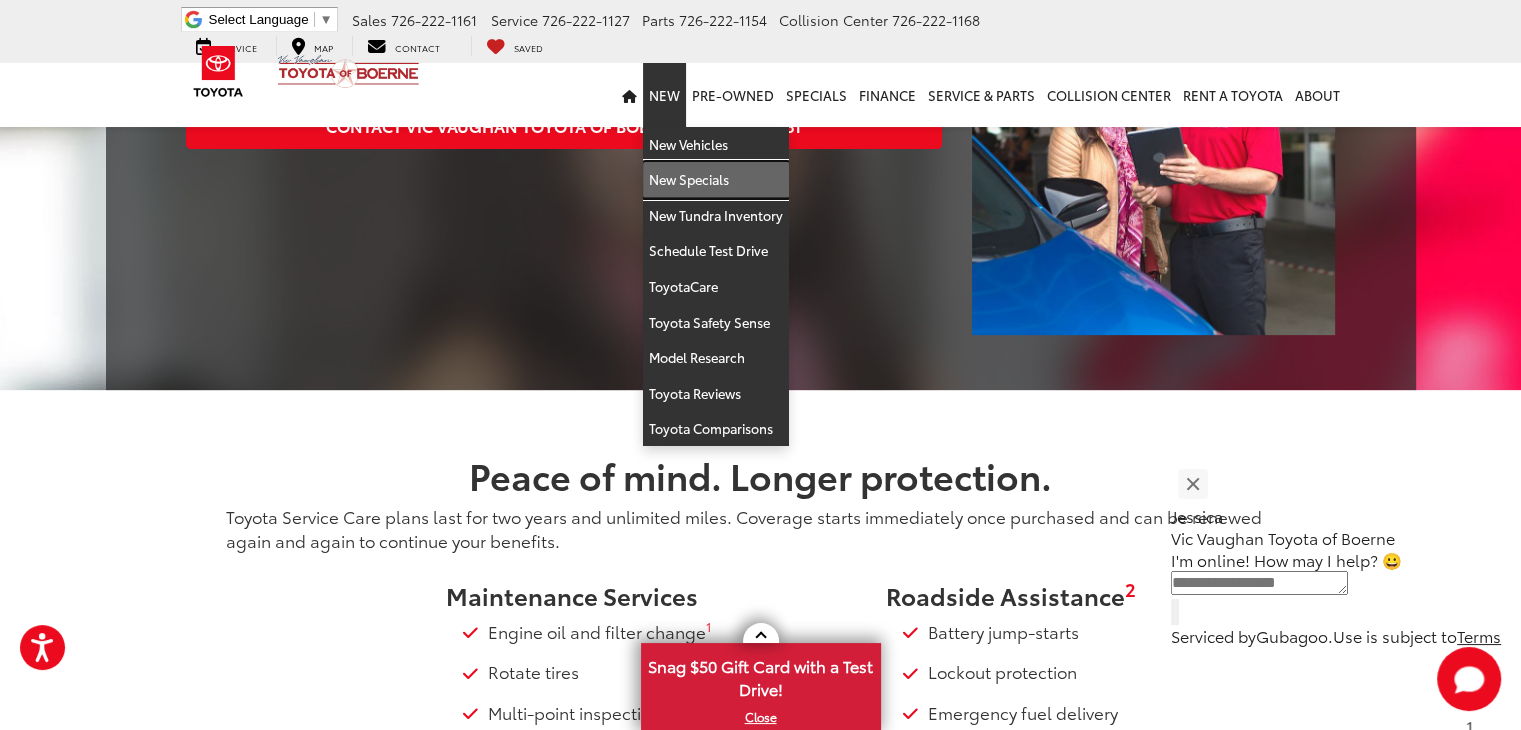click on "New Specials" at bounding box center (716, 180) 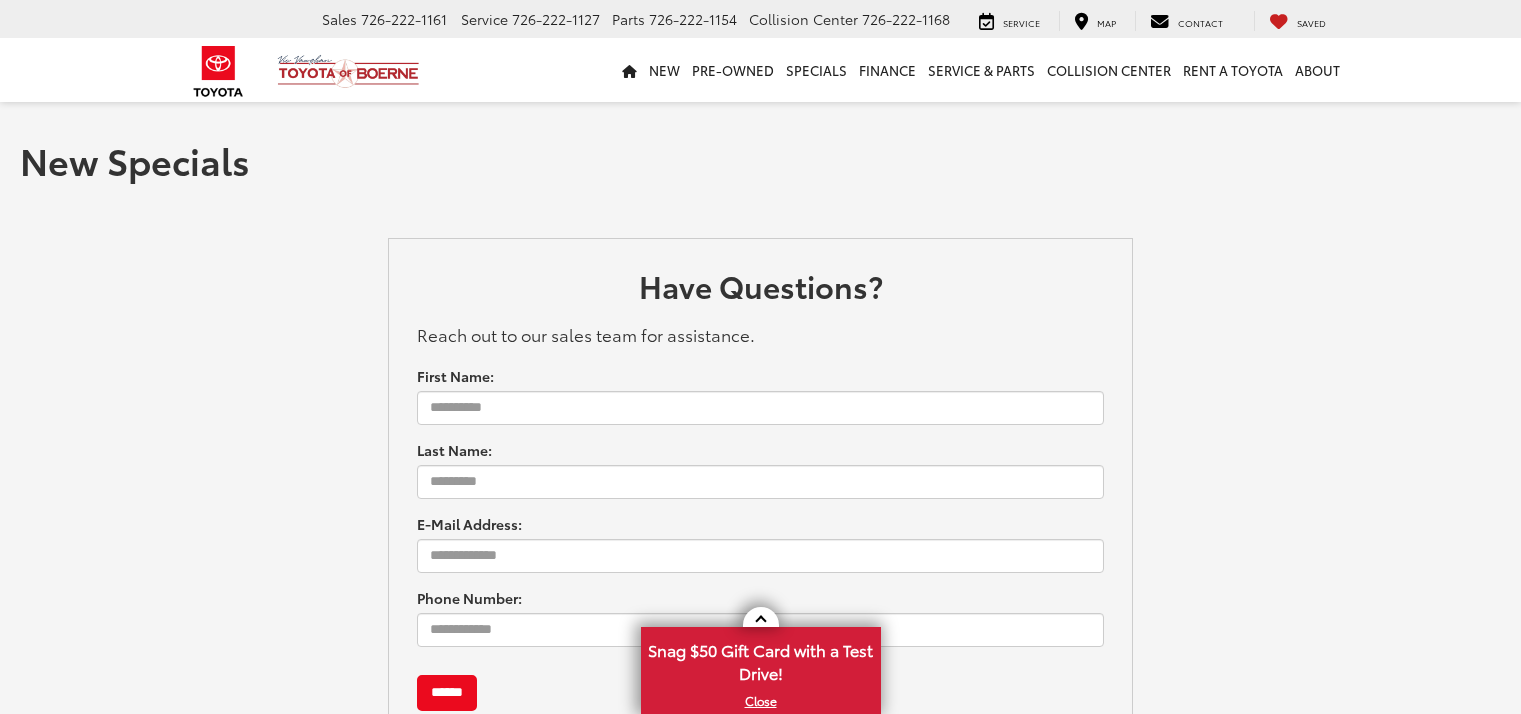 scroll, scrollTop: 0, scrollLeft: 0, axis: both 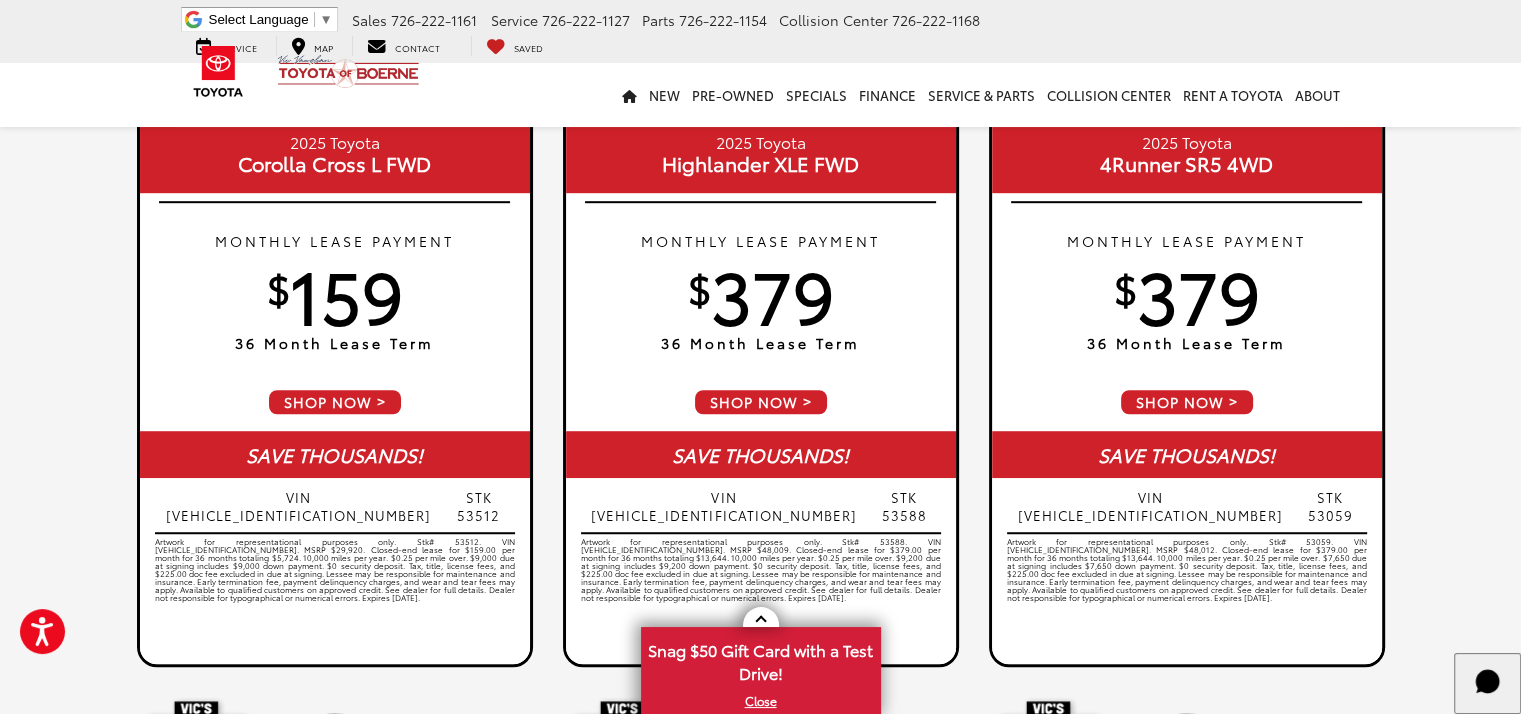 drag, startPoint x: 1524, startPoint y: 235, endPoint x: 1502, endPoint y: 97, distance: 139.74261 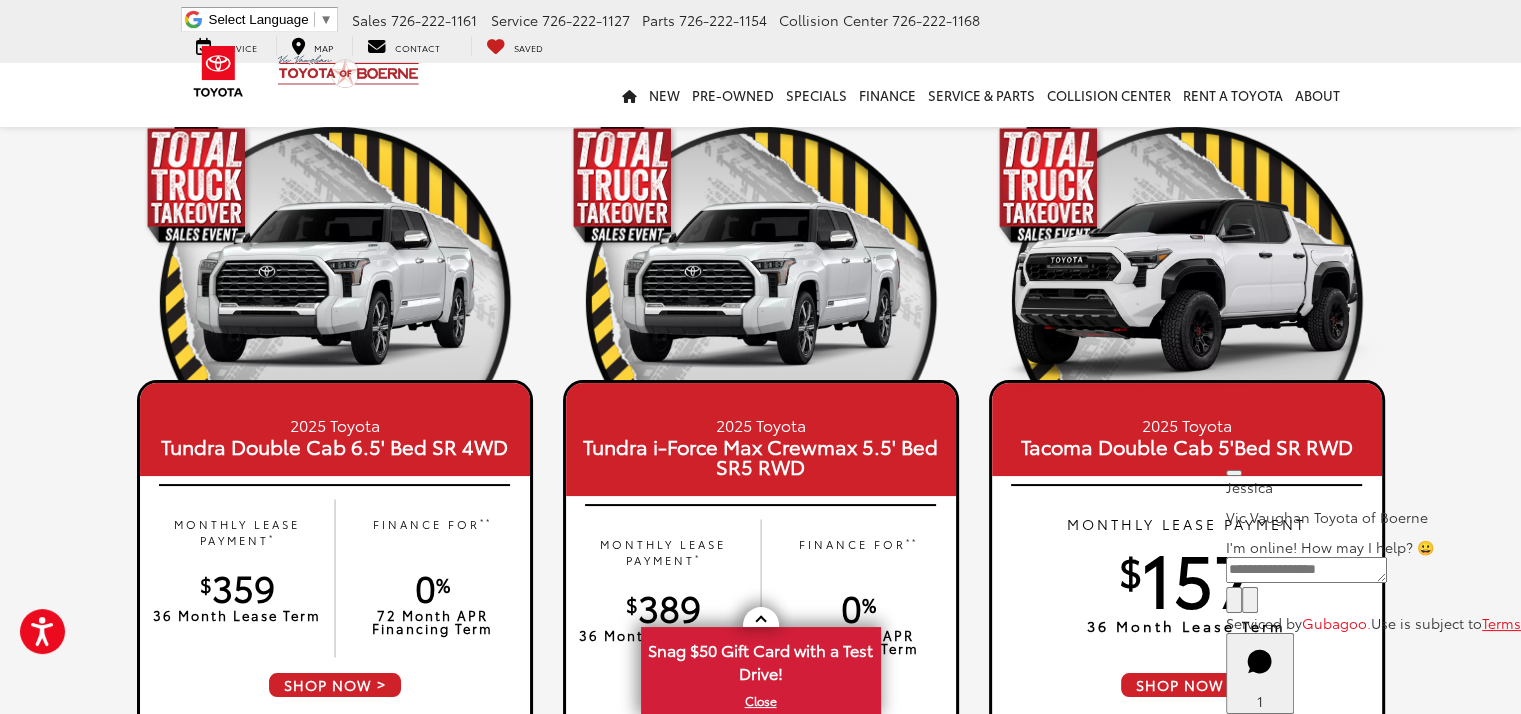 scroll, scrollTop: 100, scrollLeft: 0, axis: vertical 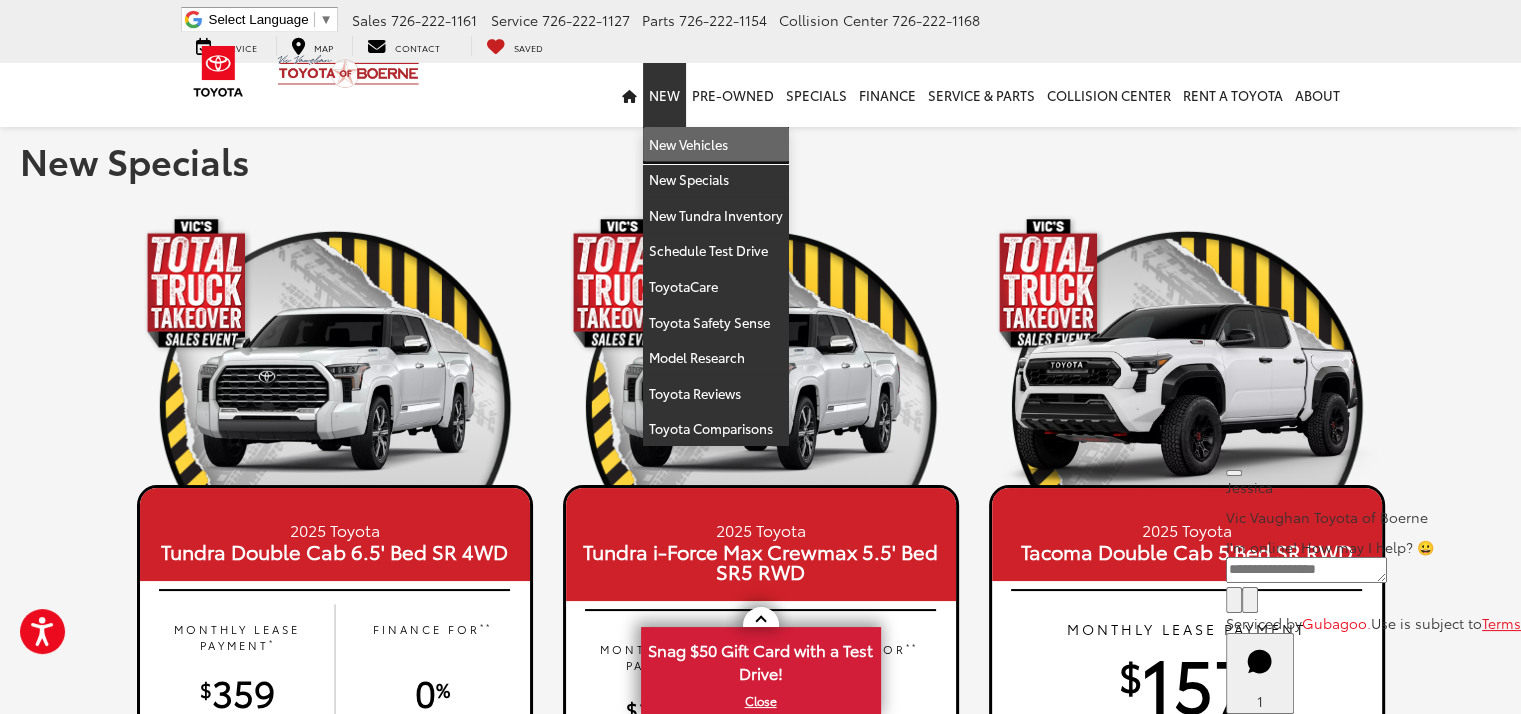 click on "New Vehicles" at bounding box center [716, 145] 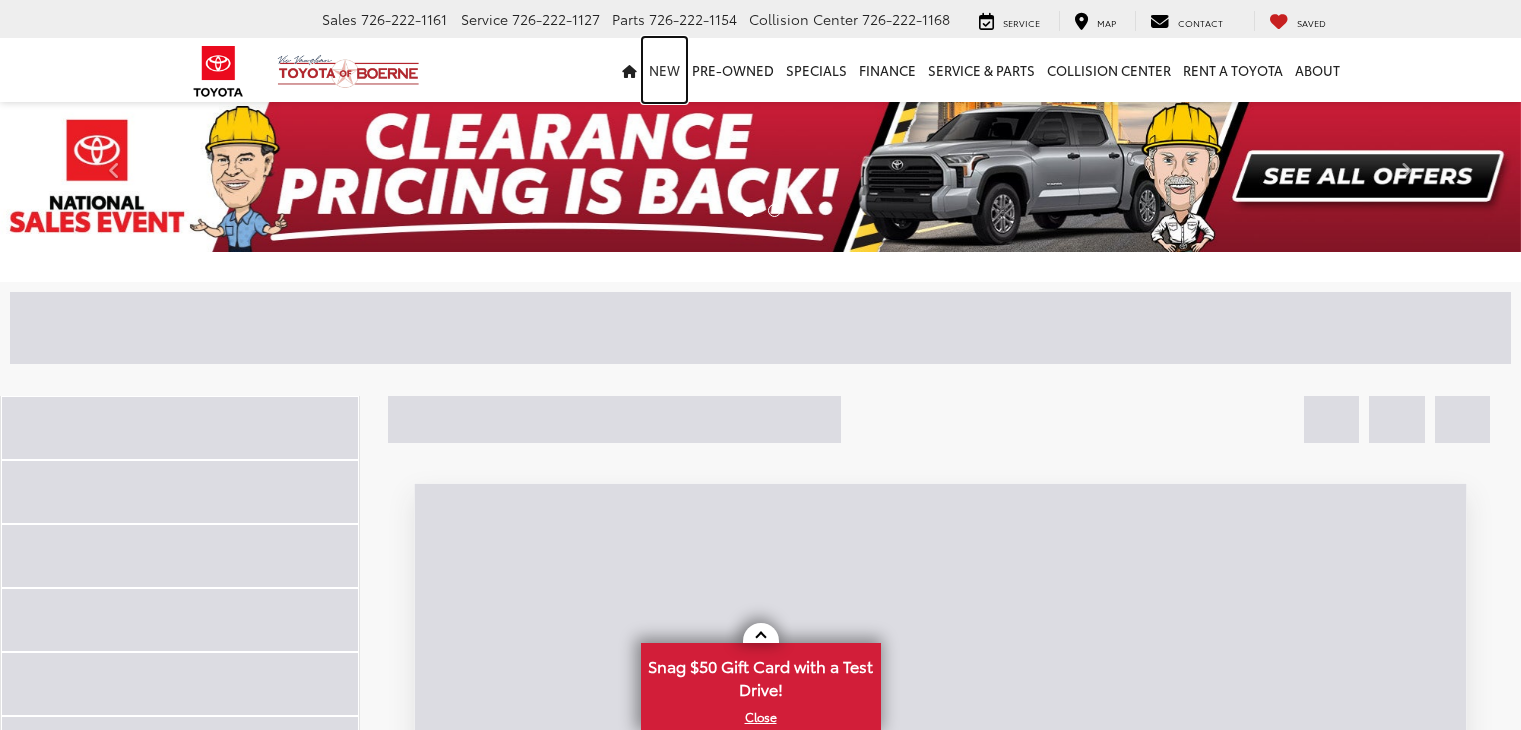 scroll, scrollTop: 0, scrollLeft: 0, axis: both 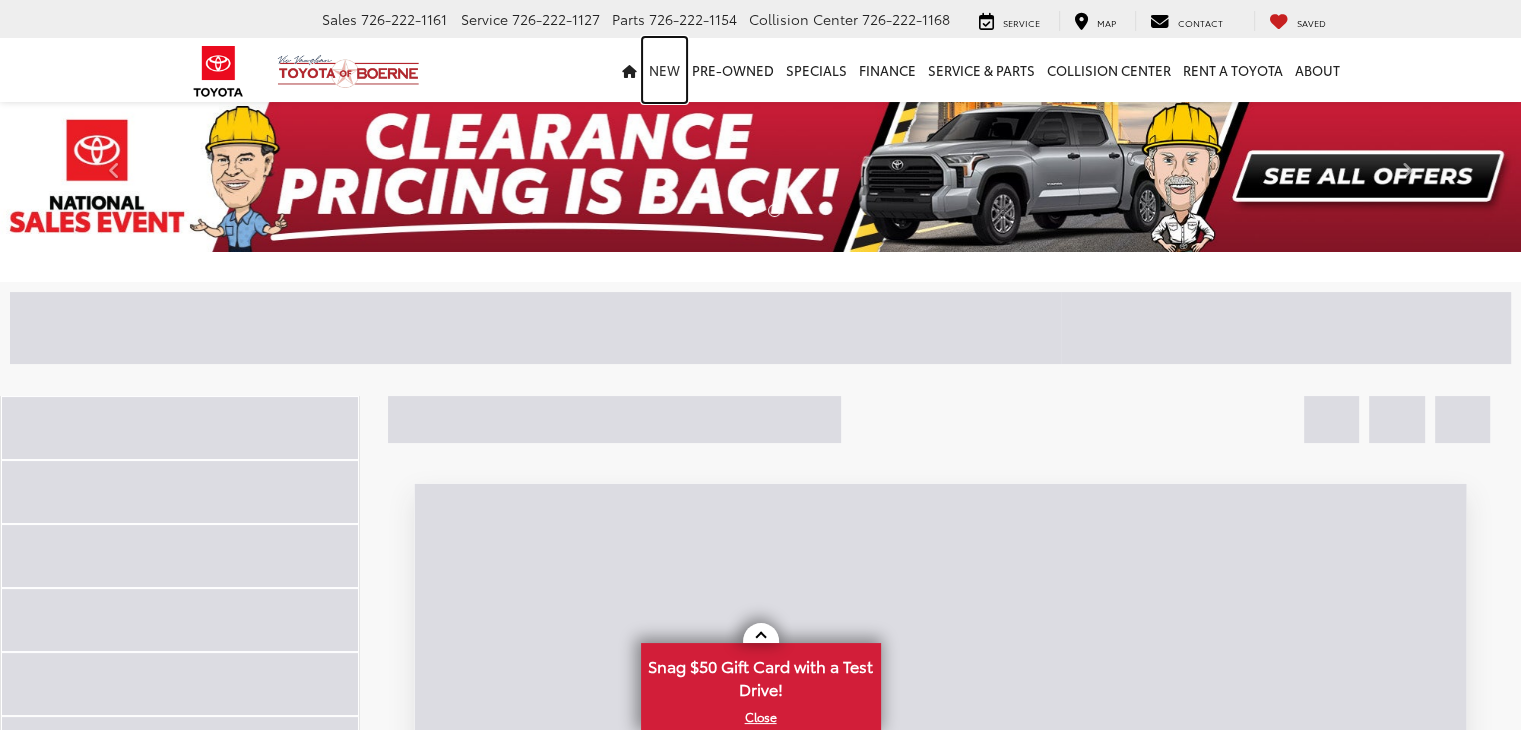click on "New" at bounding box center [664, 70] 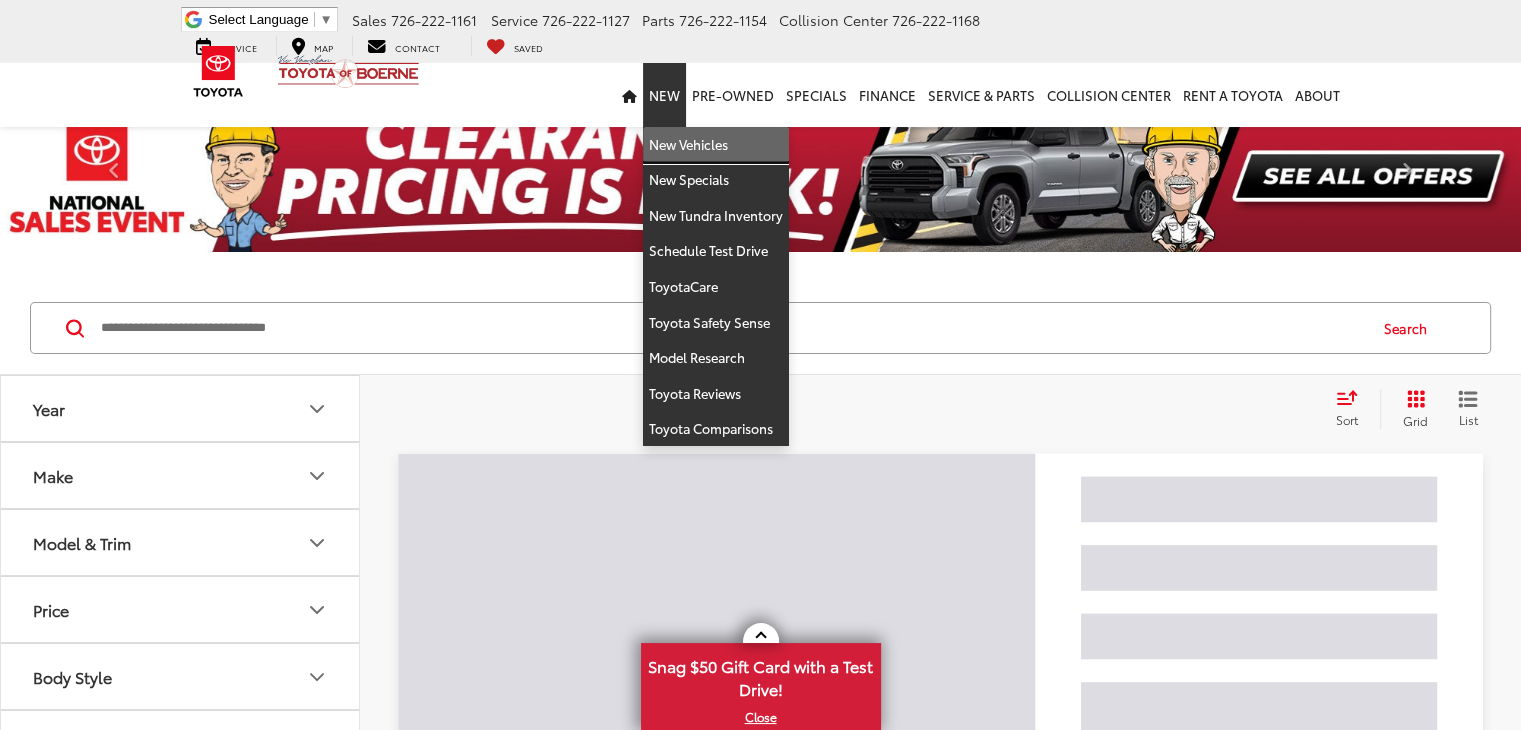 scroll, scrollTop: 0, scrollLeft: 0, axis: both 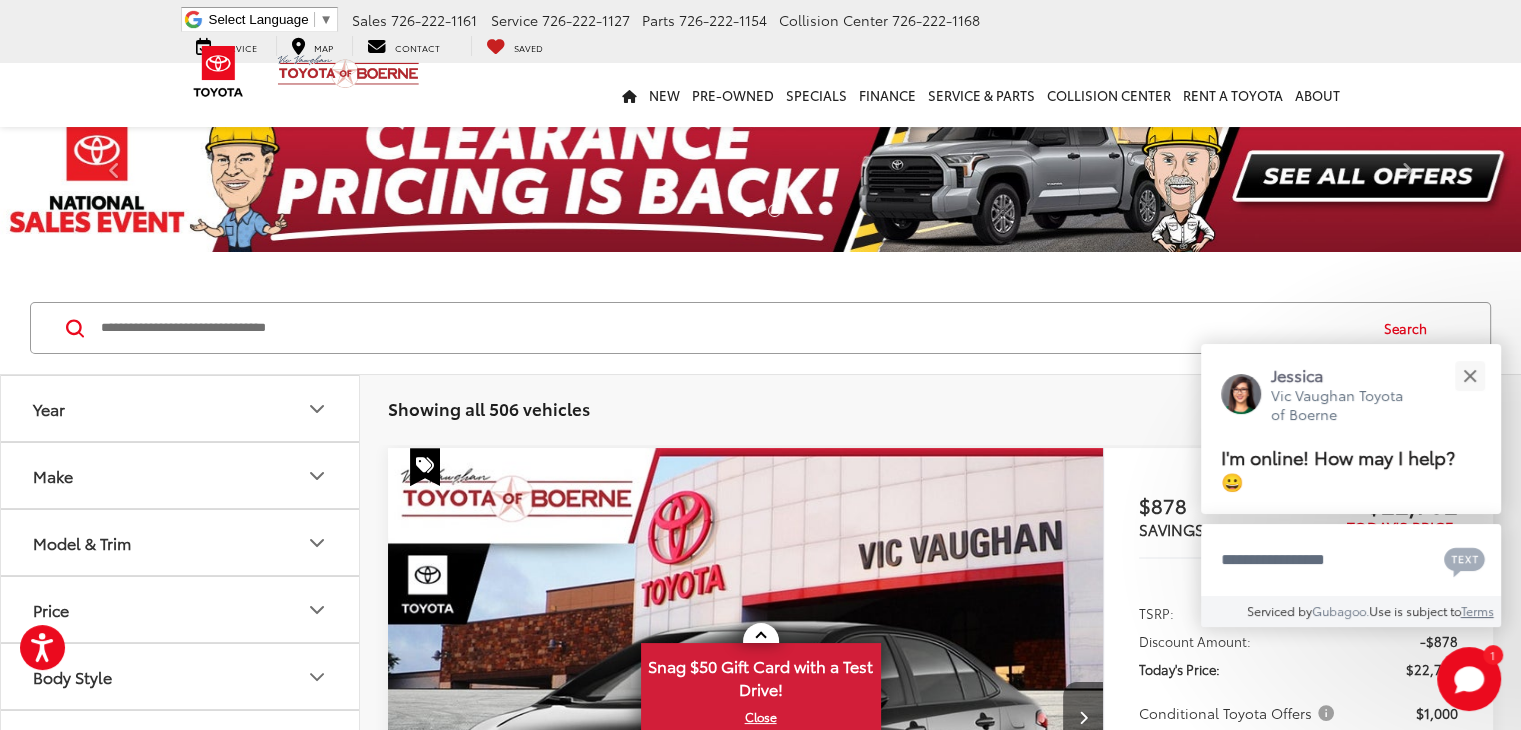 click 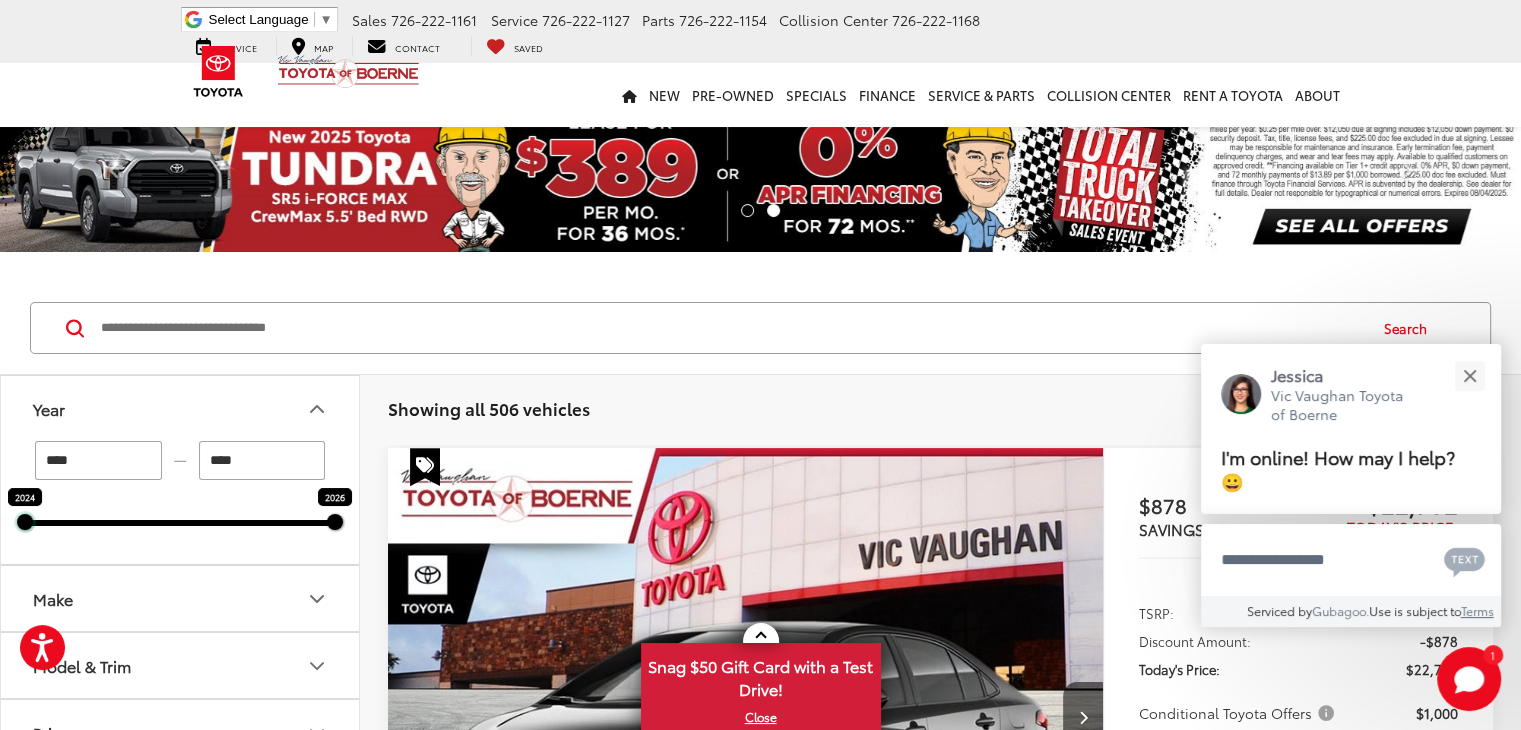 drag, startPoint x: 27, startPoint y: 526, endPoint x: 59, endPoint y: 523, distance: 32.140316 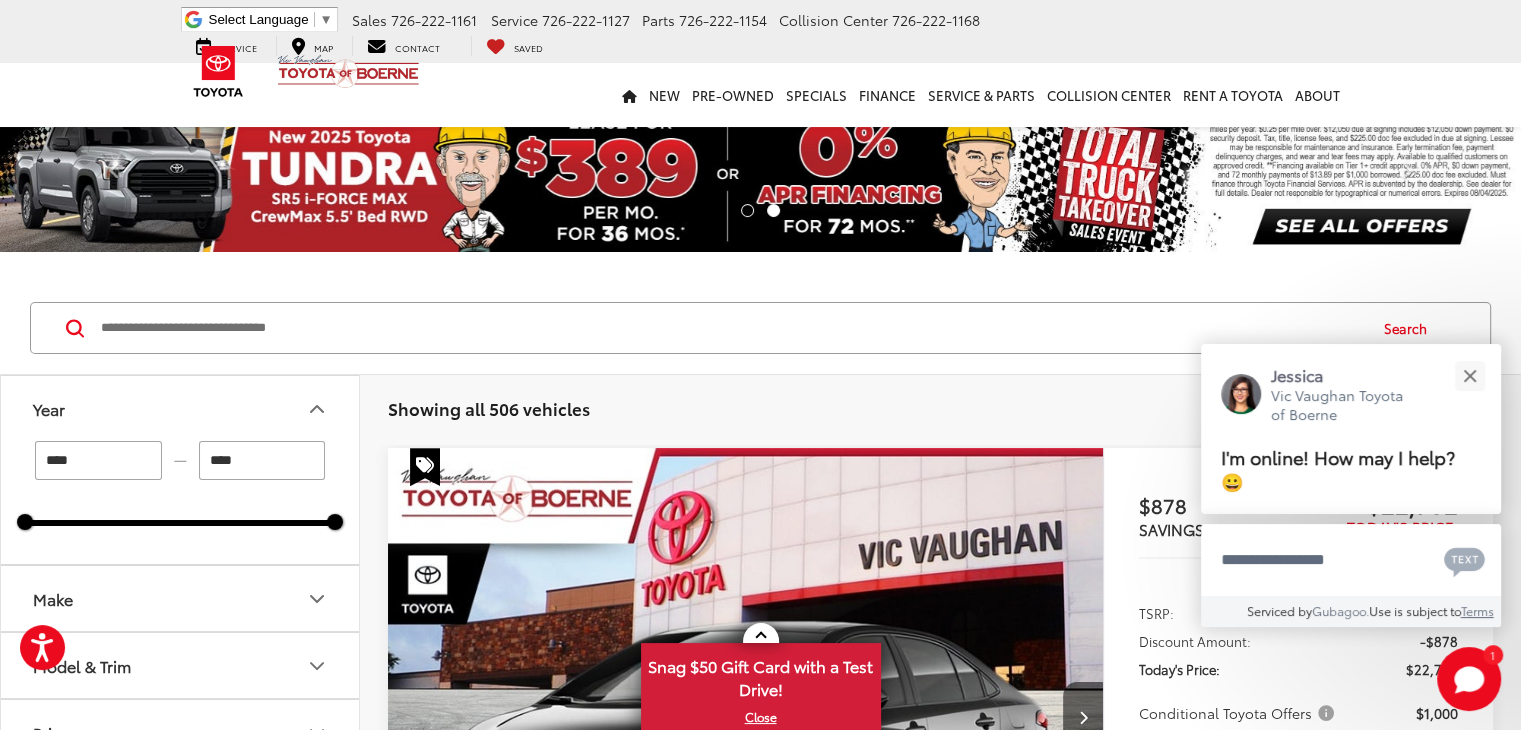 click on "****" at bounding box center [98, 460] 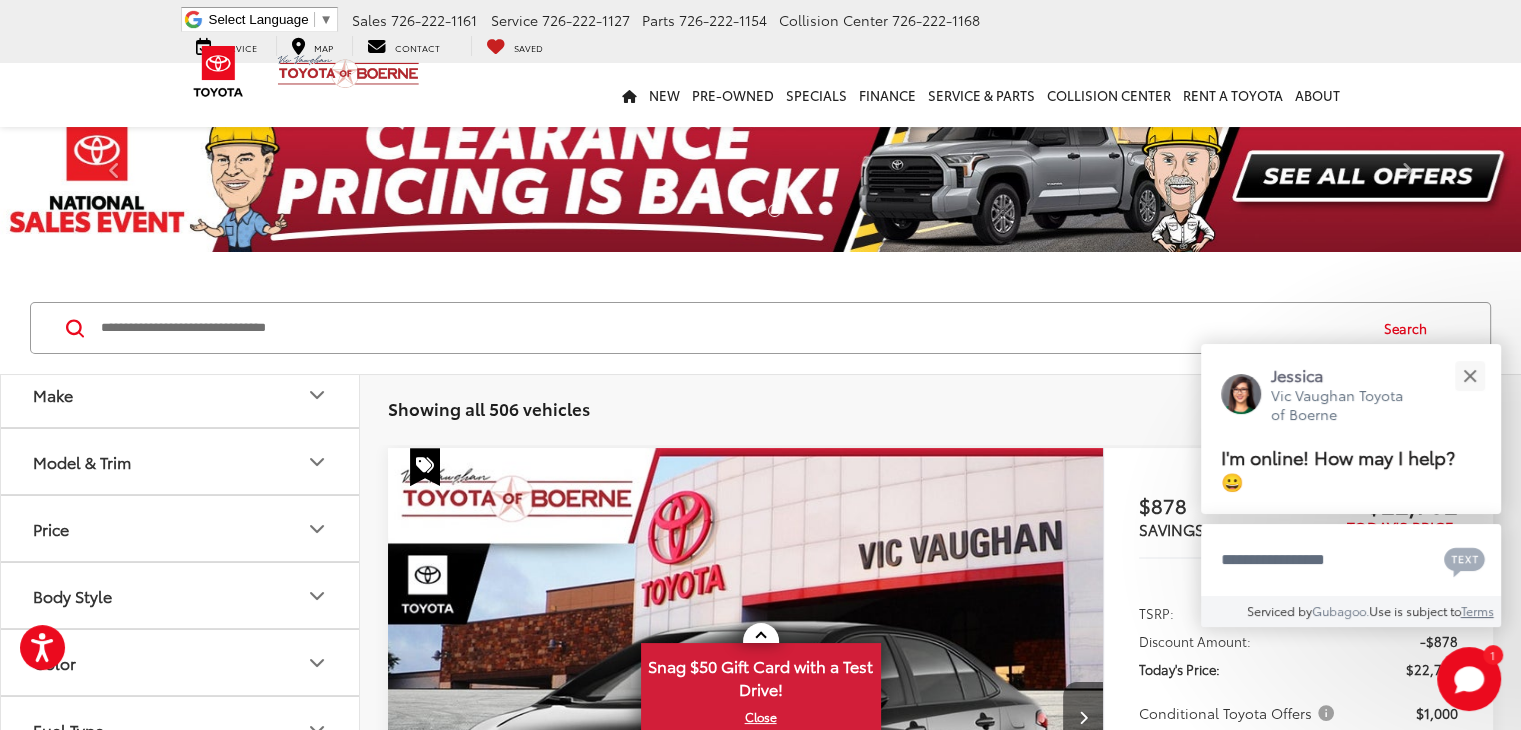 scroll, scrollTop: 207, scrollLeft: 0, axis: vertical 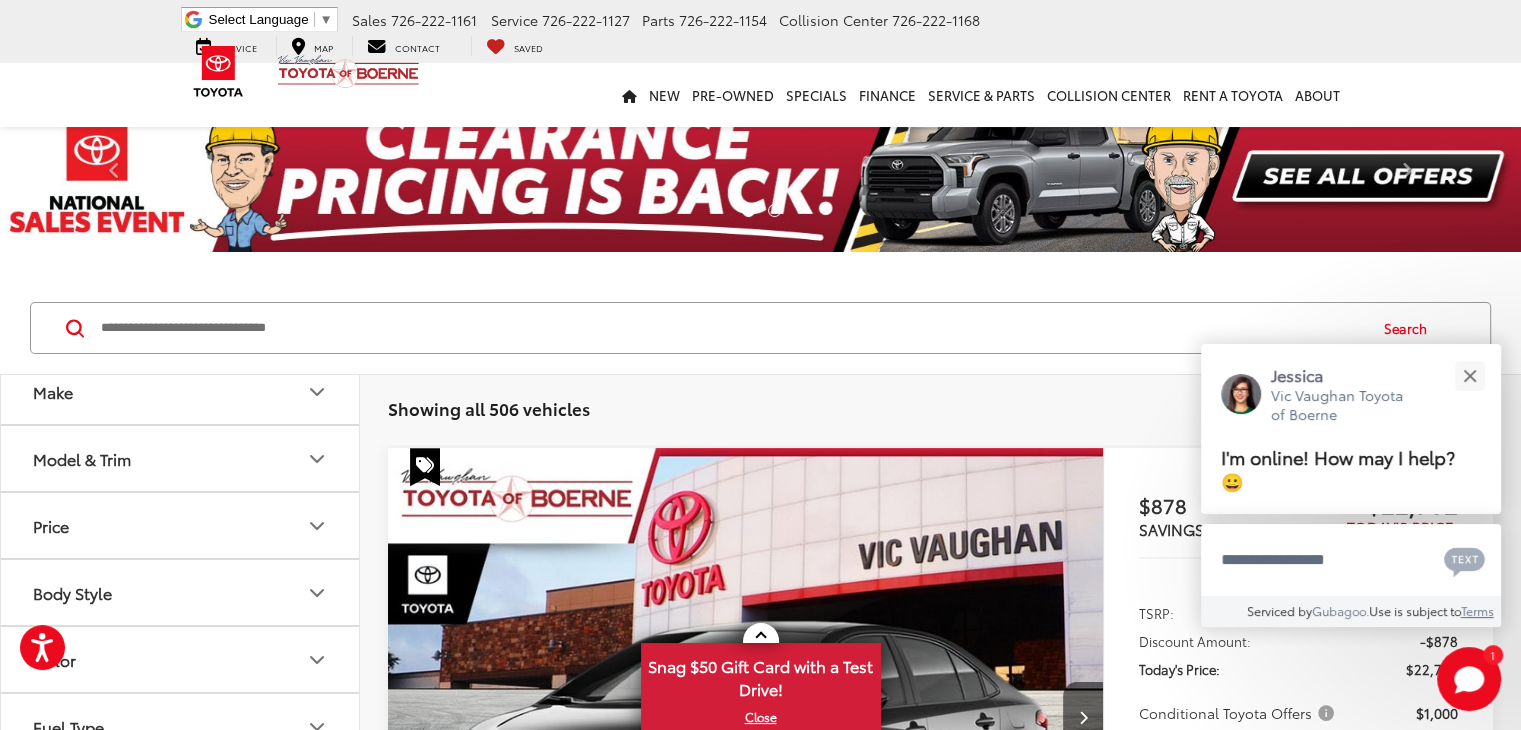 type on "****" 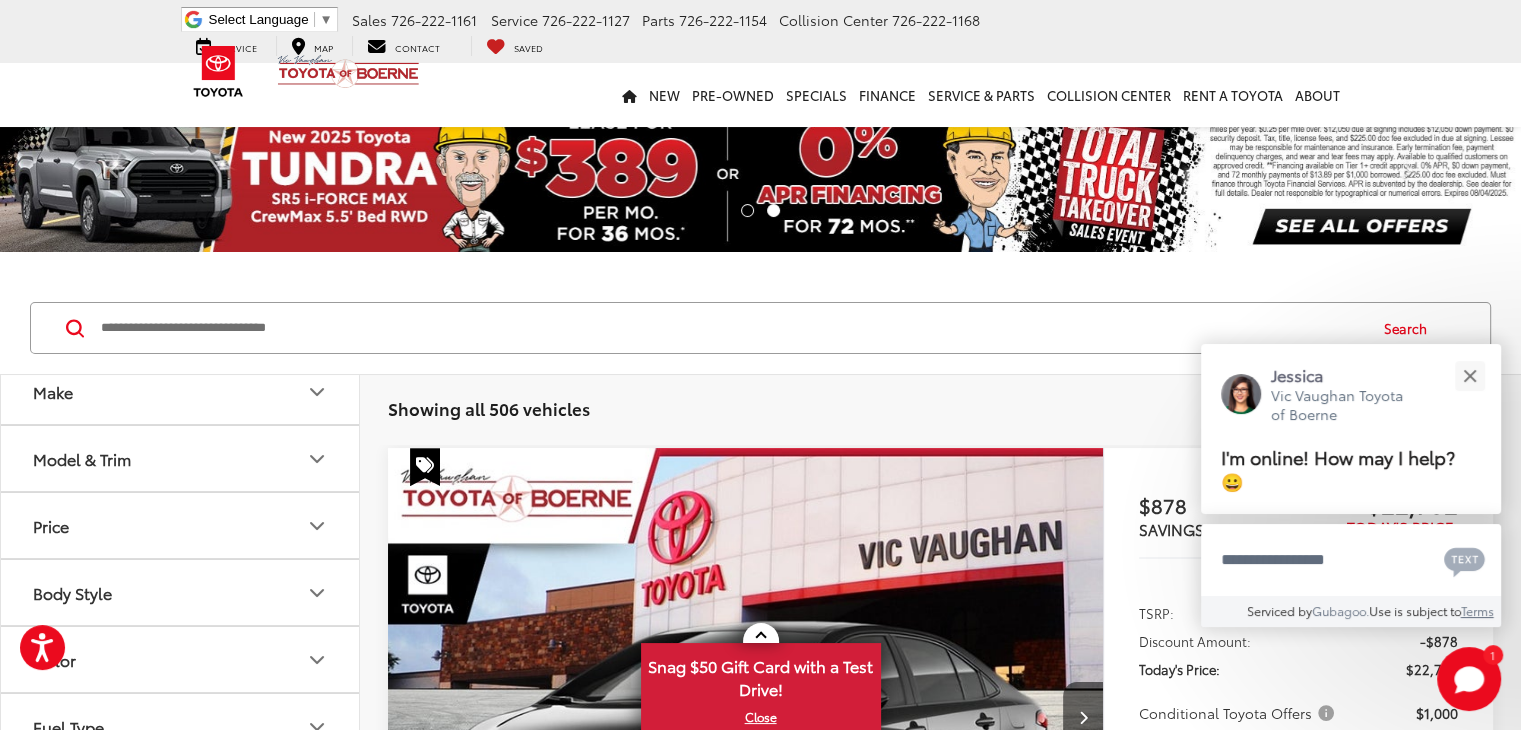 click 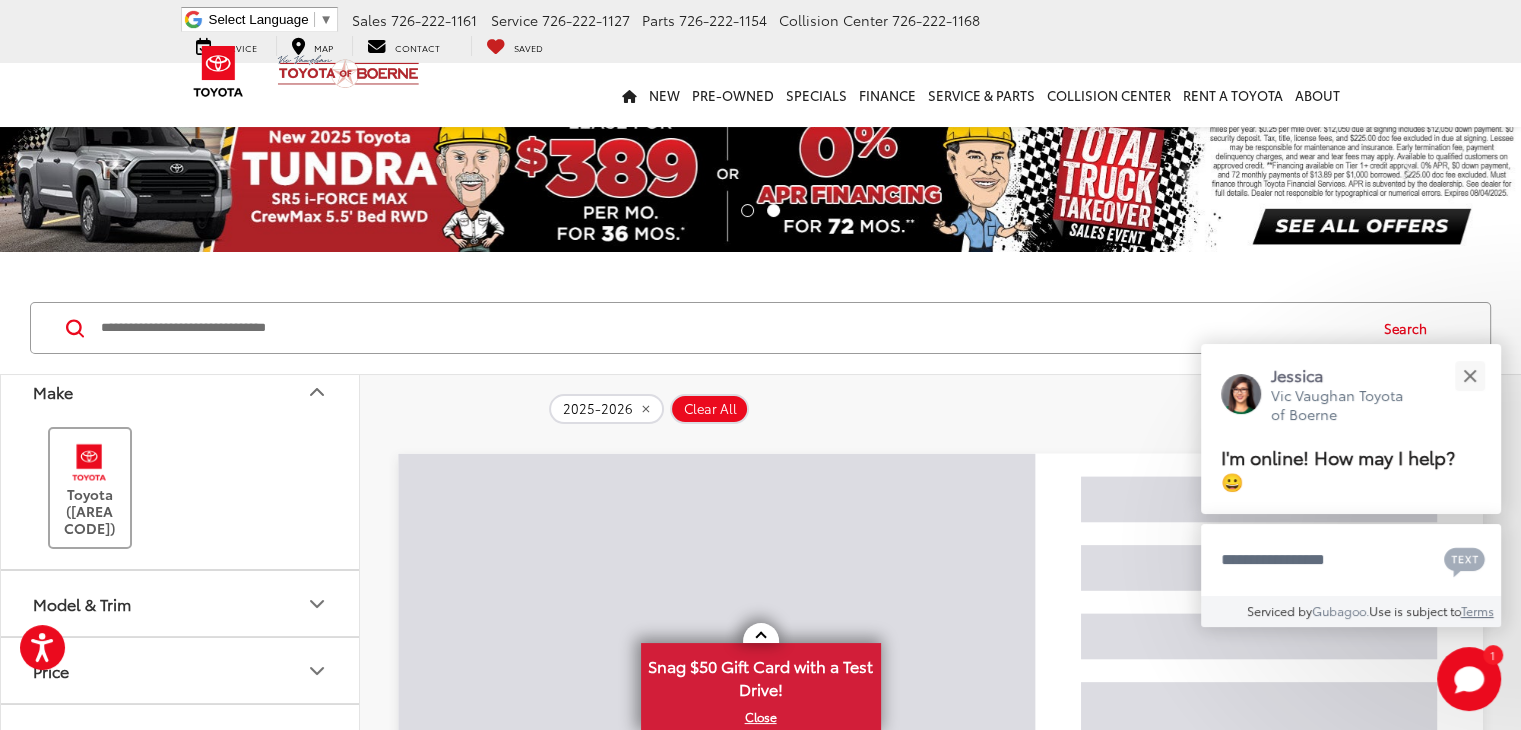 click at bounding box center (89, 462) 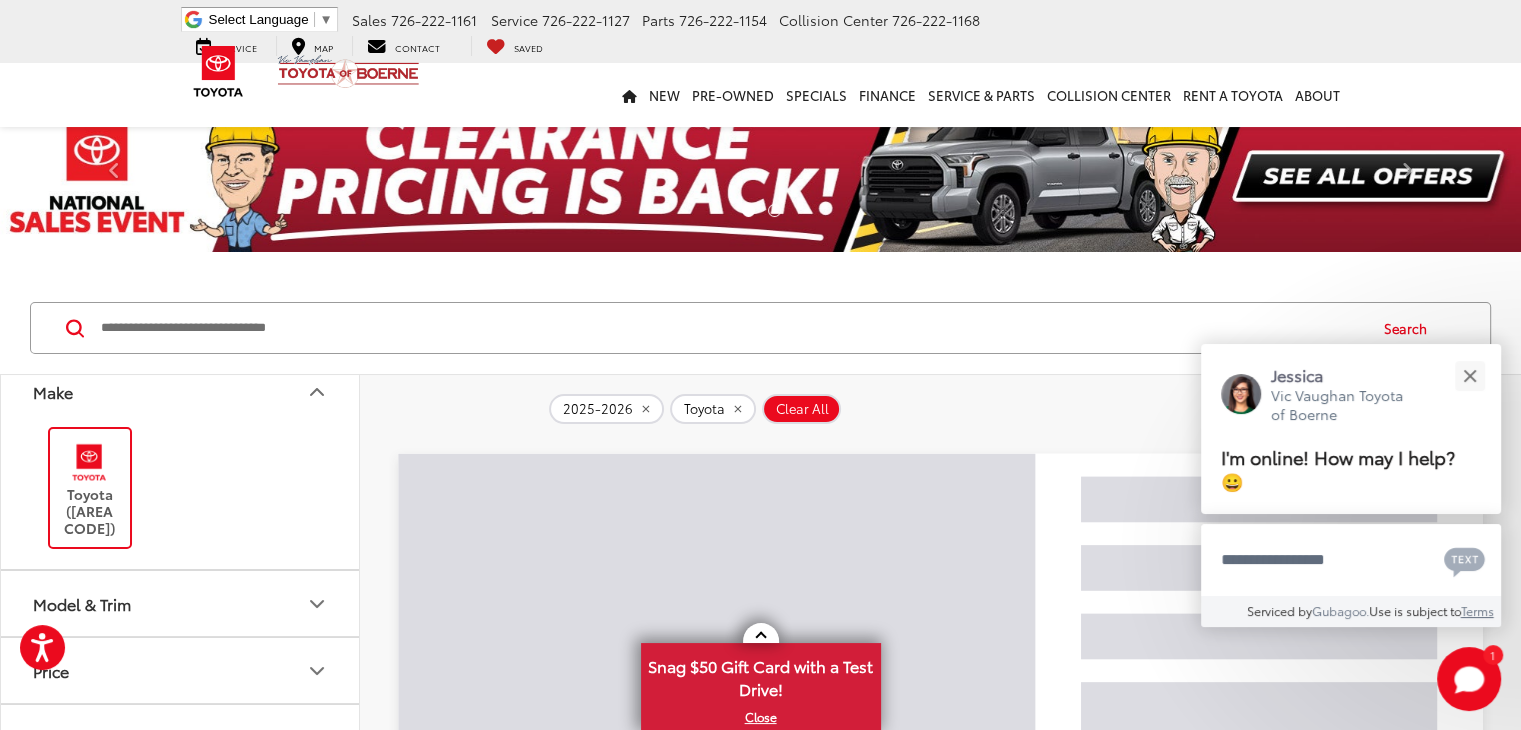 click 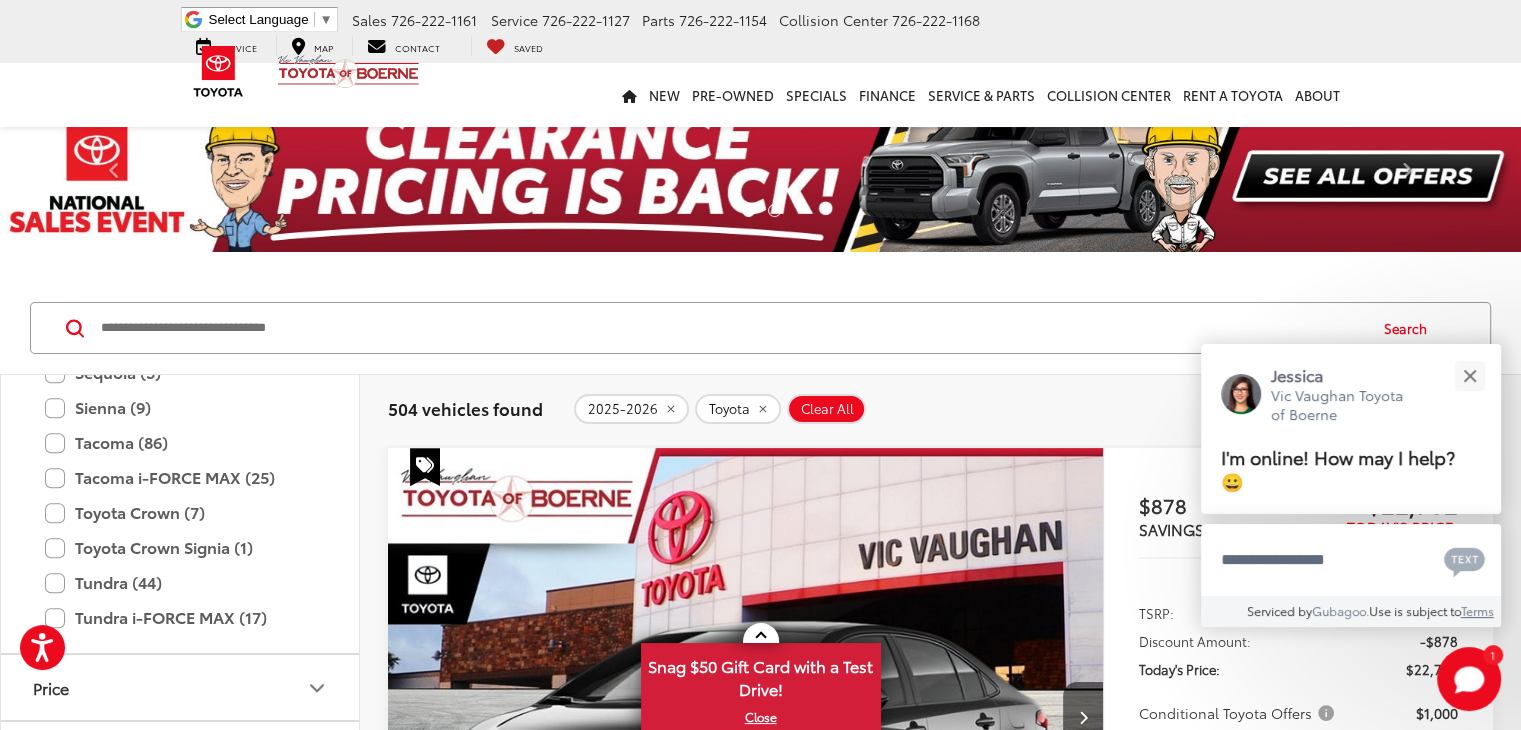 scroll, scrollTop: 1180, scrollLeft: 0, axis: vertical 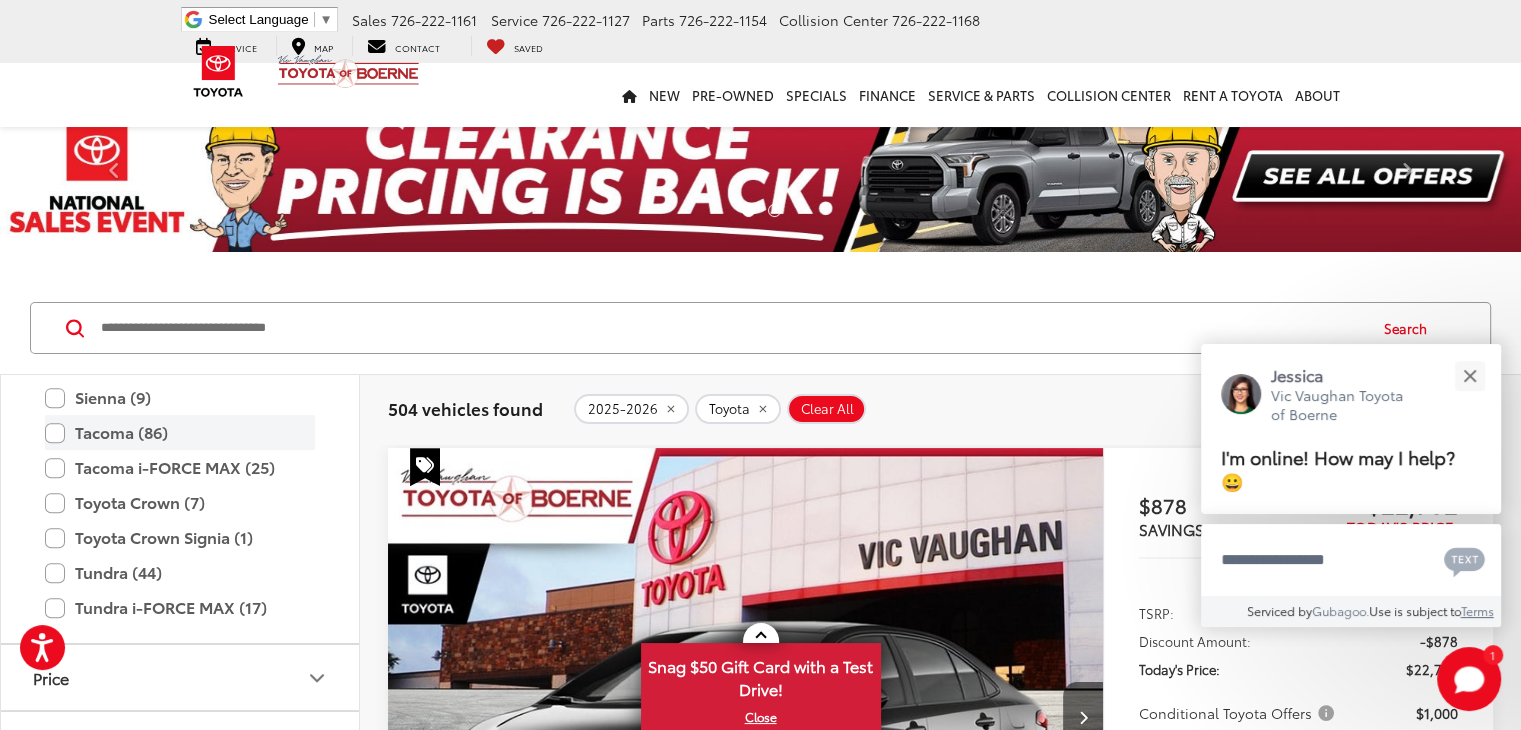 click on "Tacoma (86)" at bounding box center [180, 432] 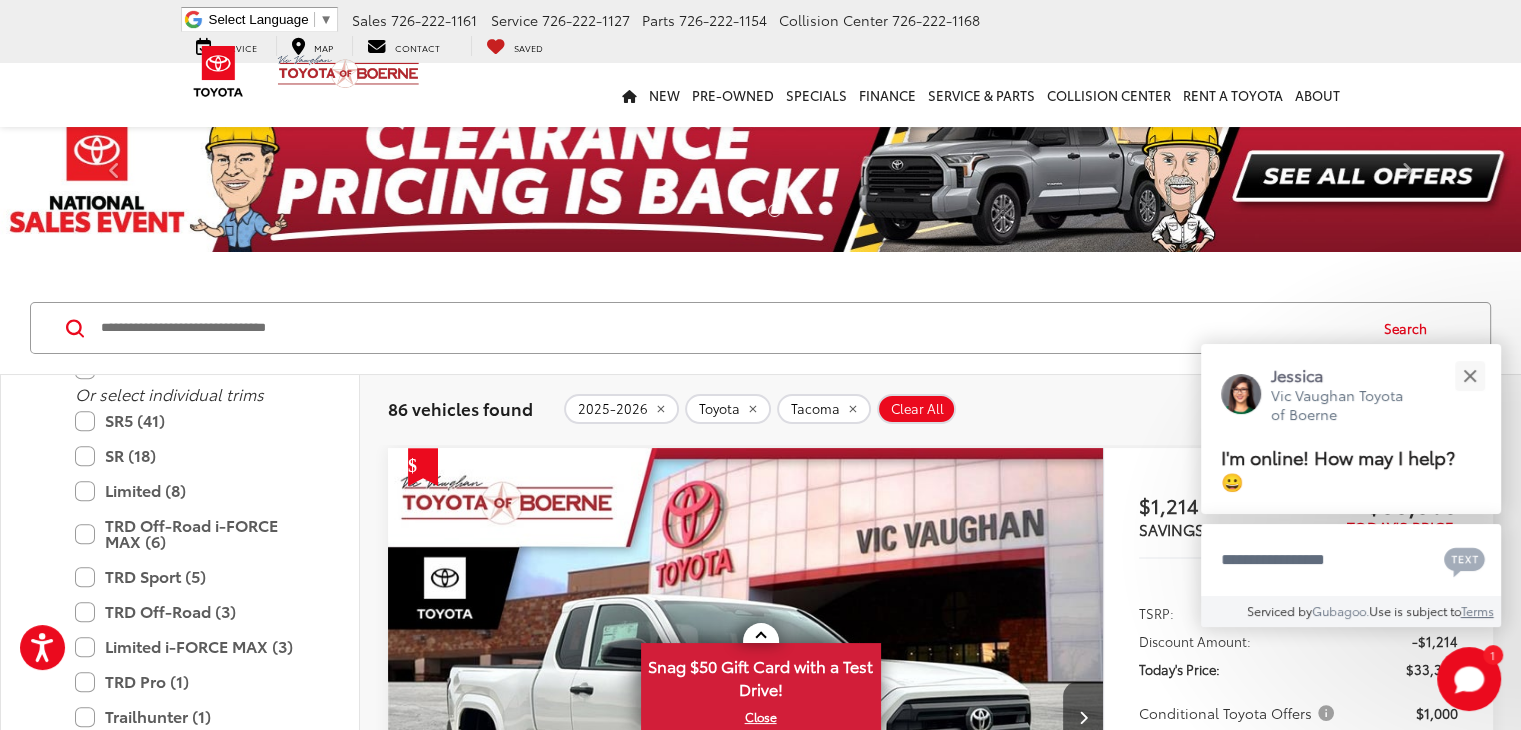 scroll, scrollTop: 1256, scrollLeft: 0, axis: vertical 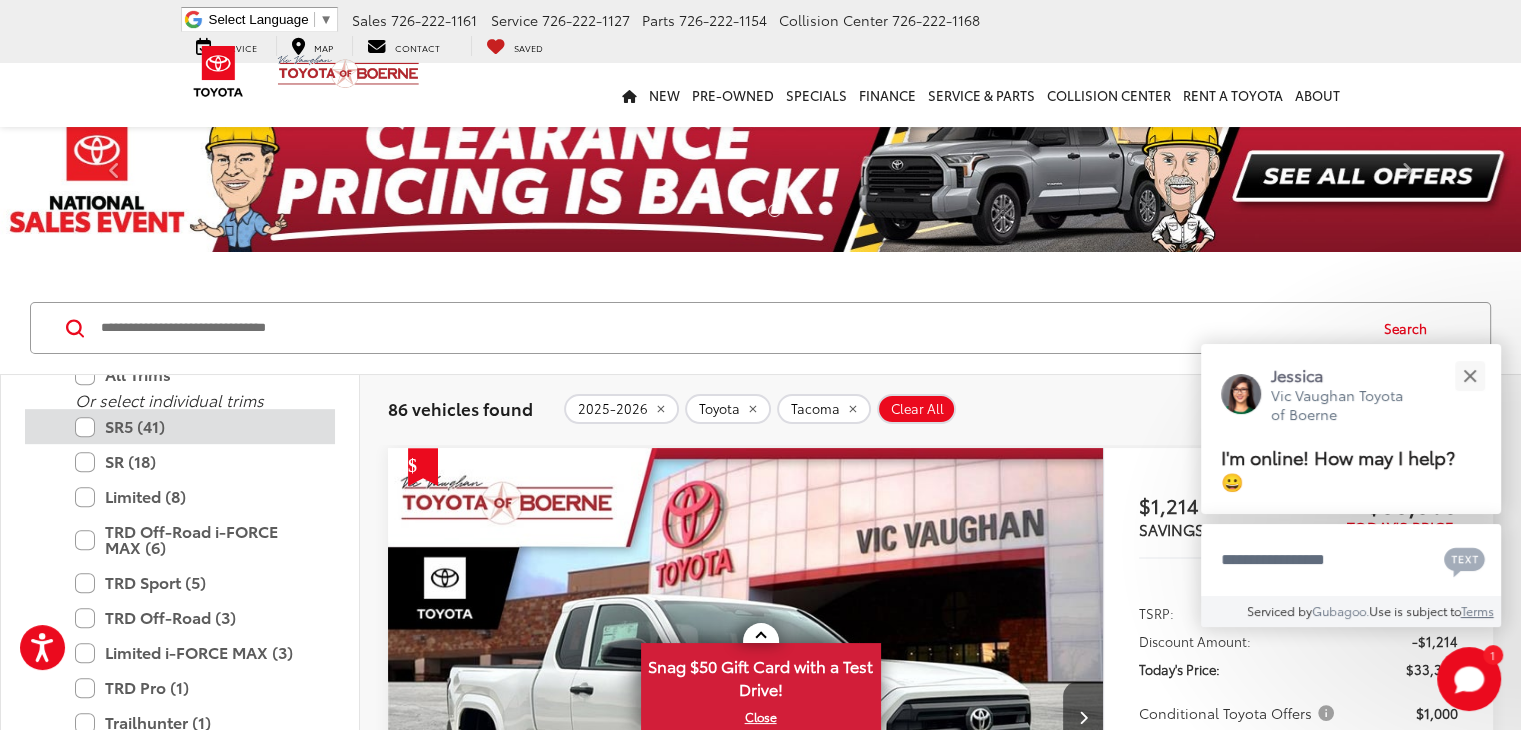 click on "SR5 (41)" at bounding box center (195, 426) 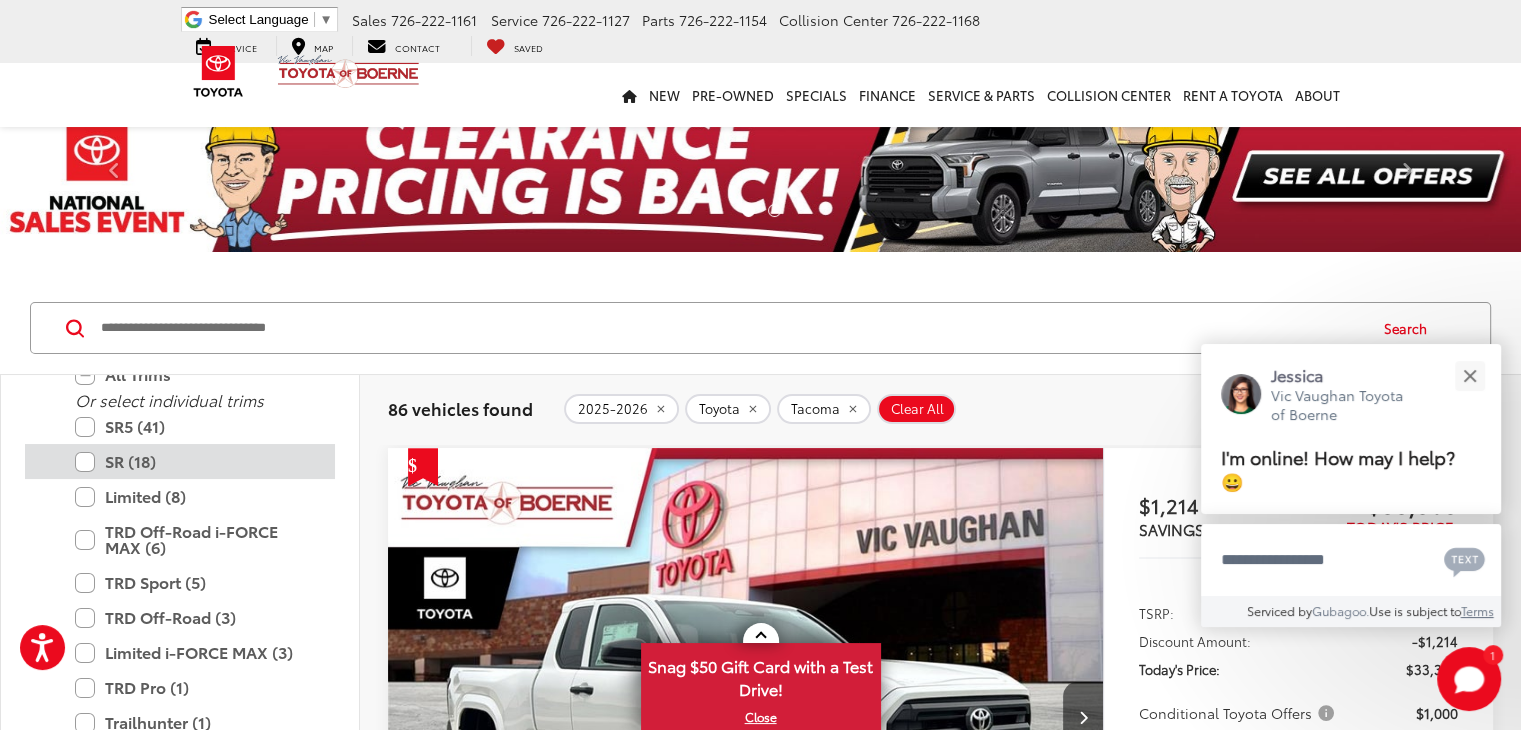 click on "SR (18)" at bounding box center [195, 461] 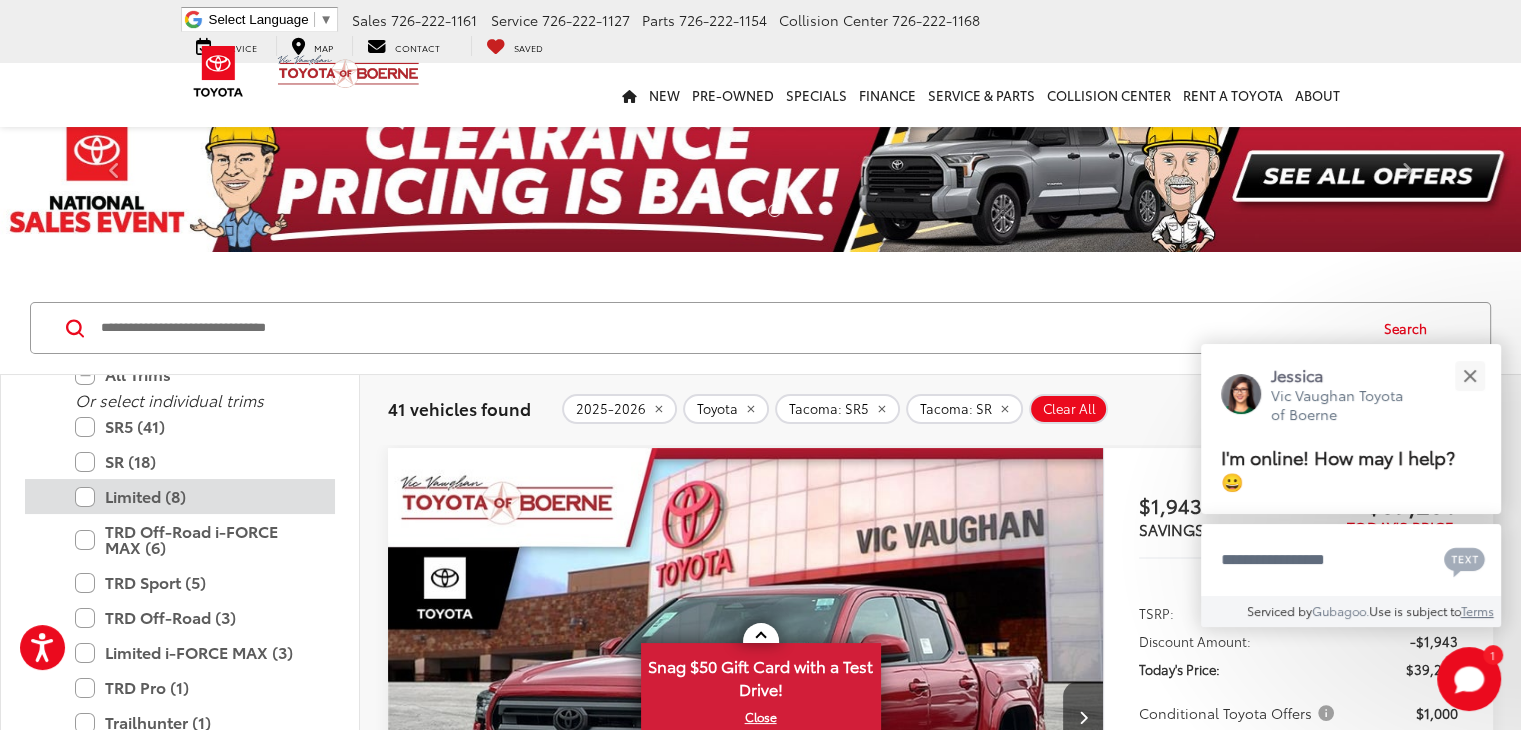 click on "Limited (8)" at bounding box center (195, 496) 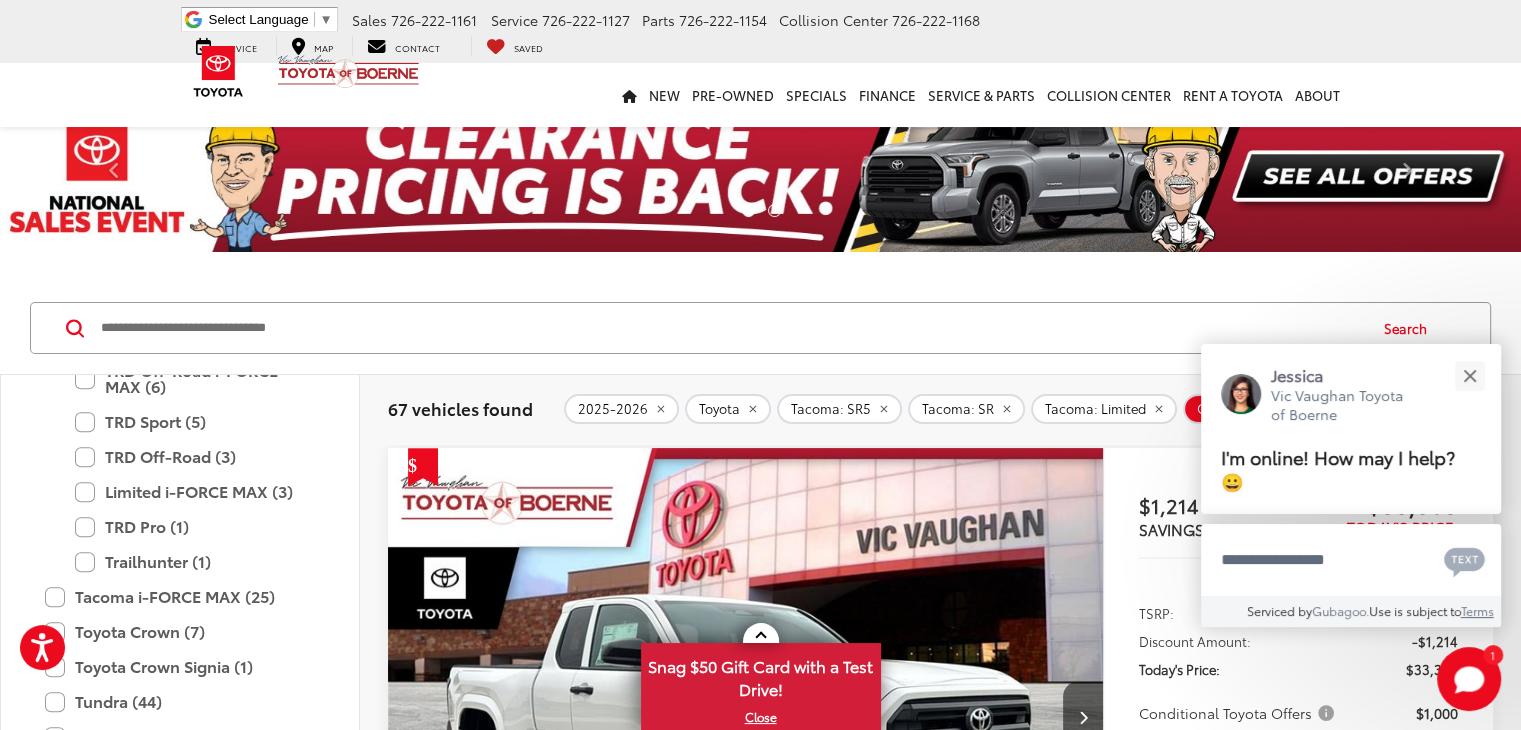 scroll, scrollTop: 1424, scrollLeft: 0, axis: vertical 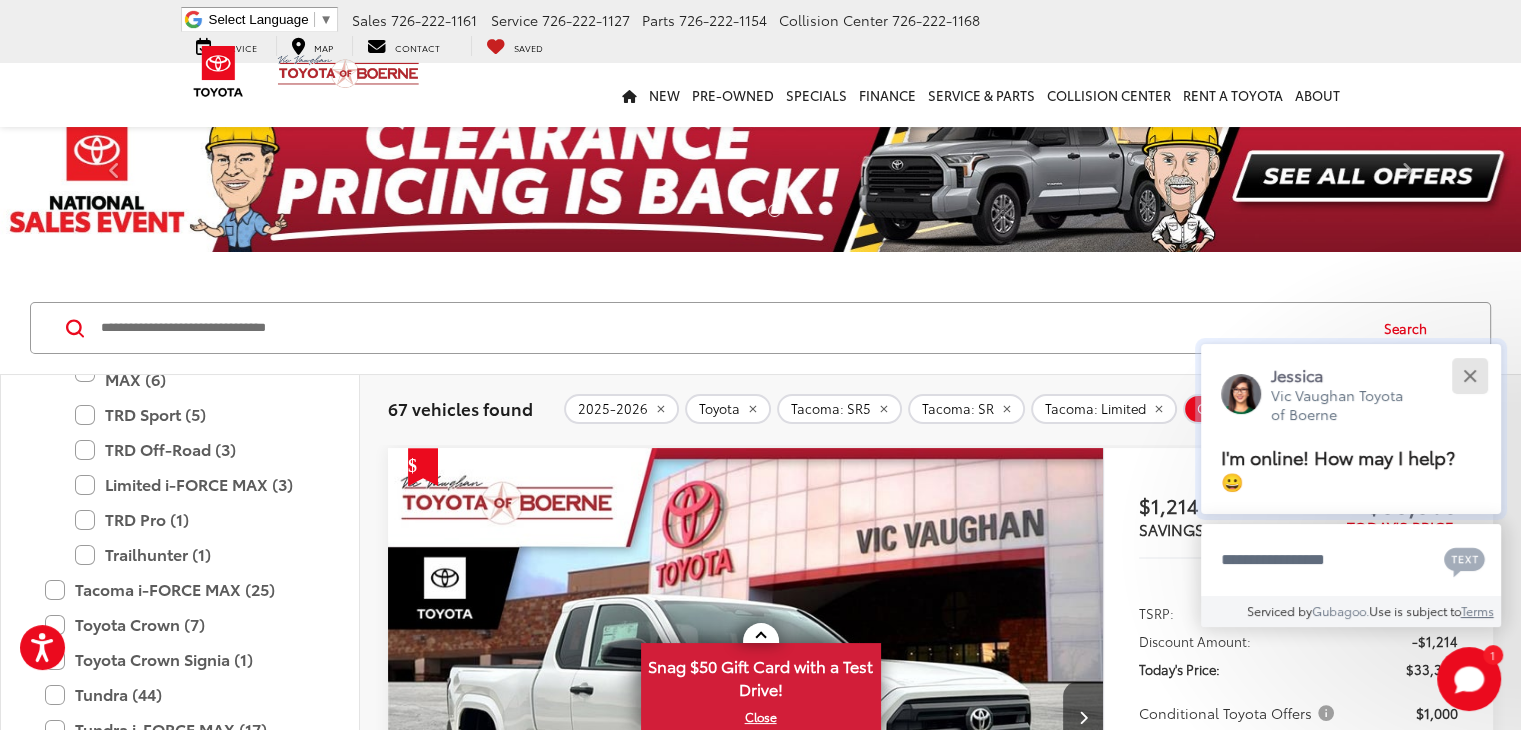 click at bounding box center [1469, 375] 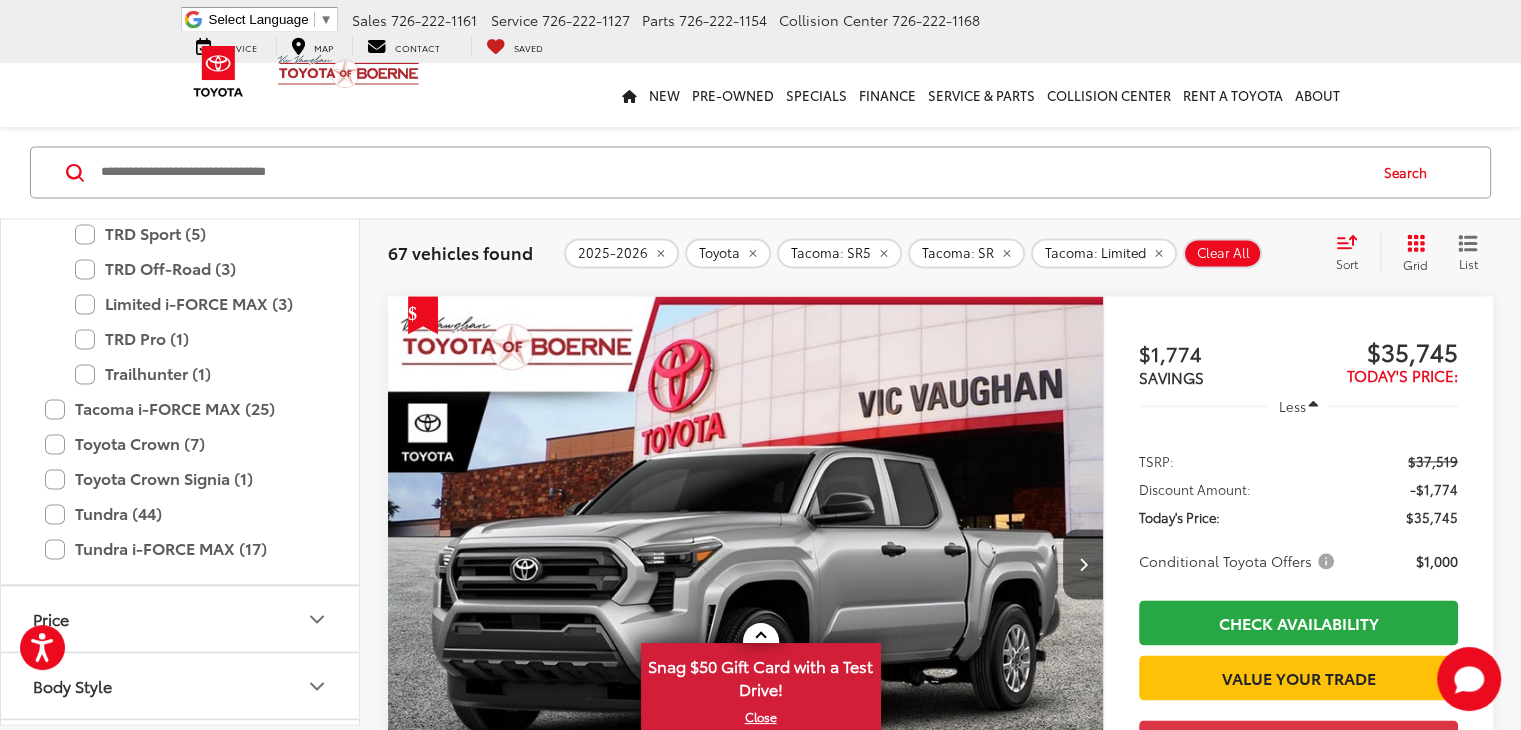 scroll, scrollTop: 2536, scrollLeft: 0, axis: vertical 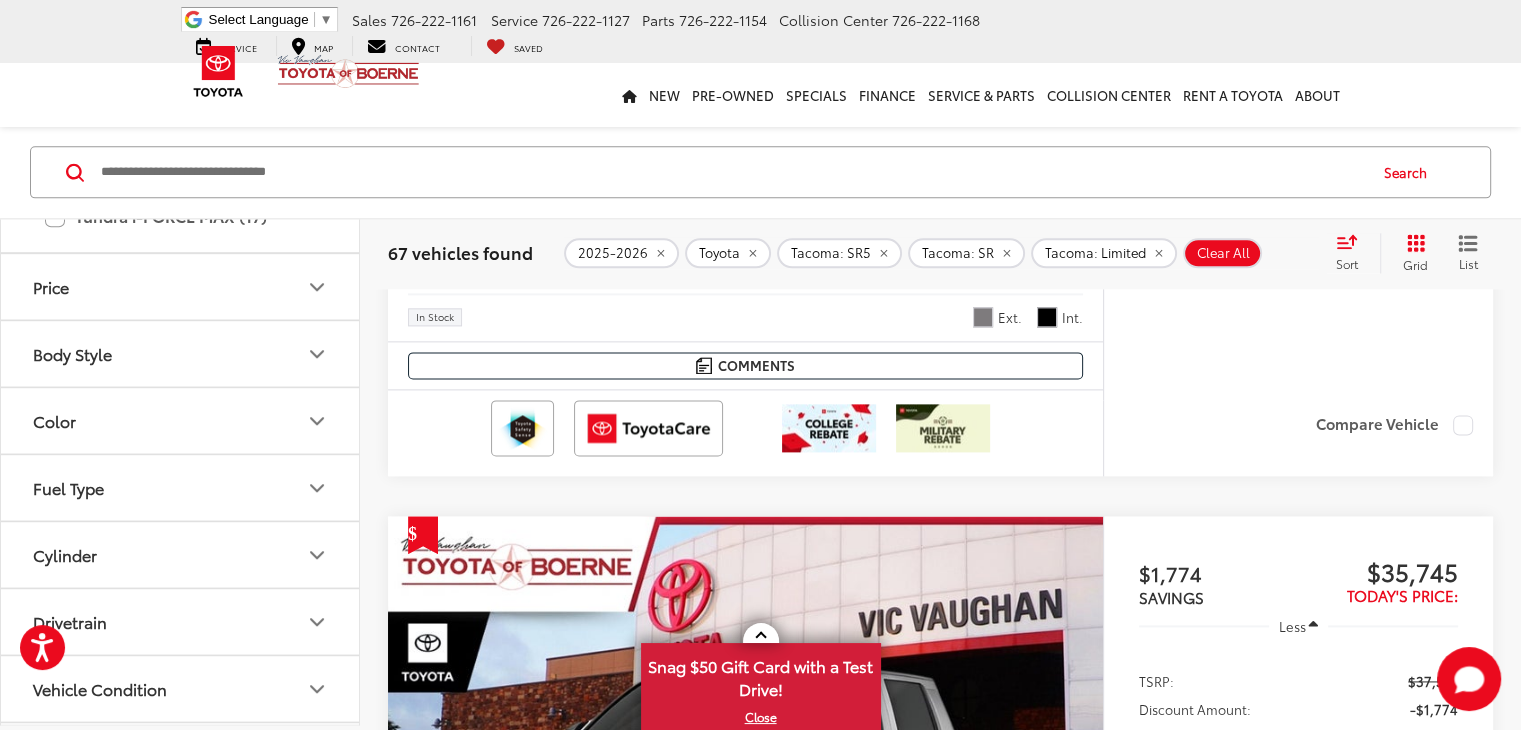 click 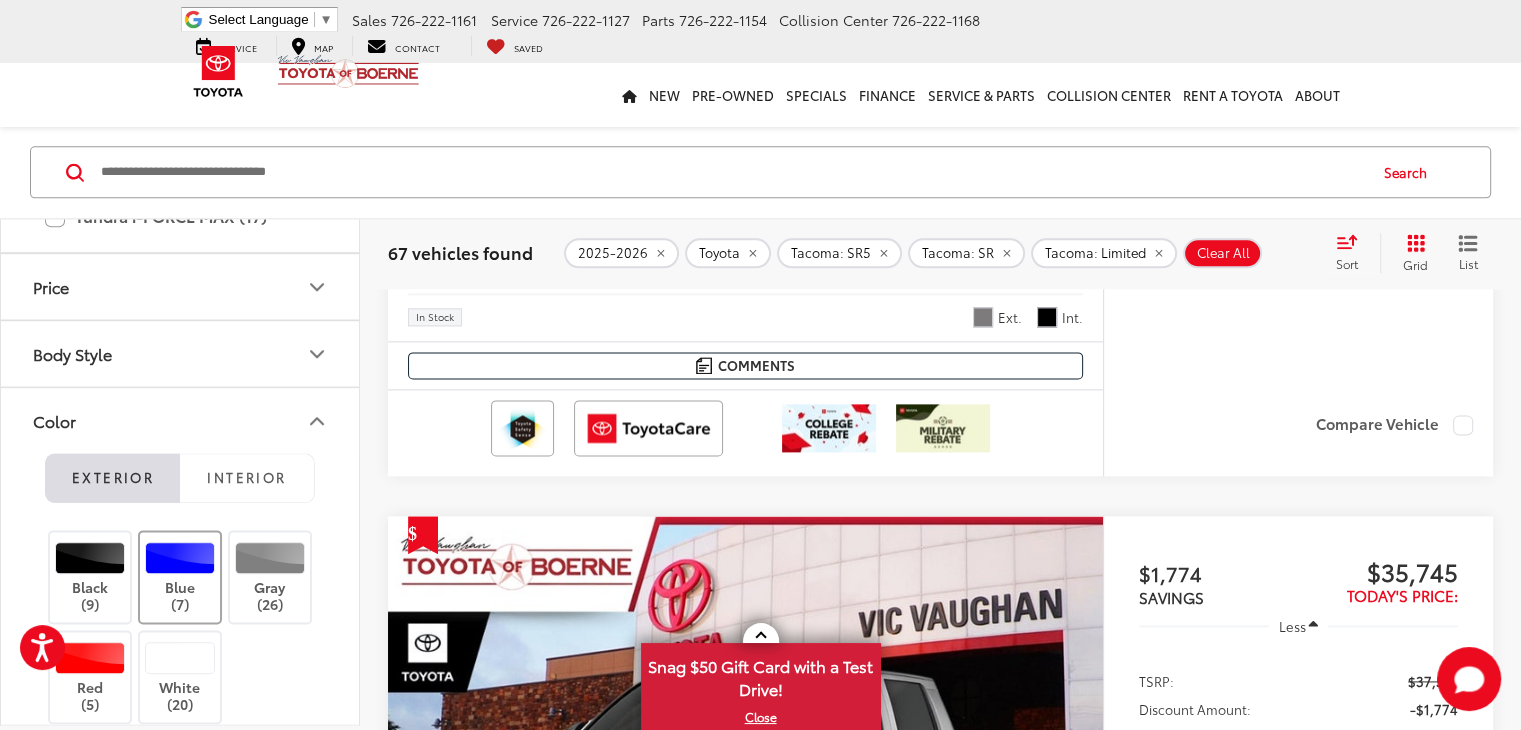click at bounding box center [180, 558] 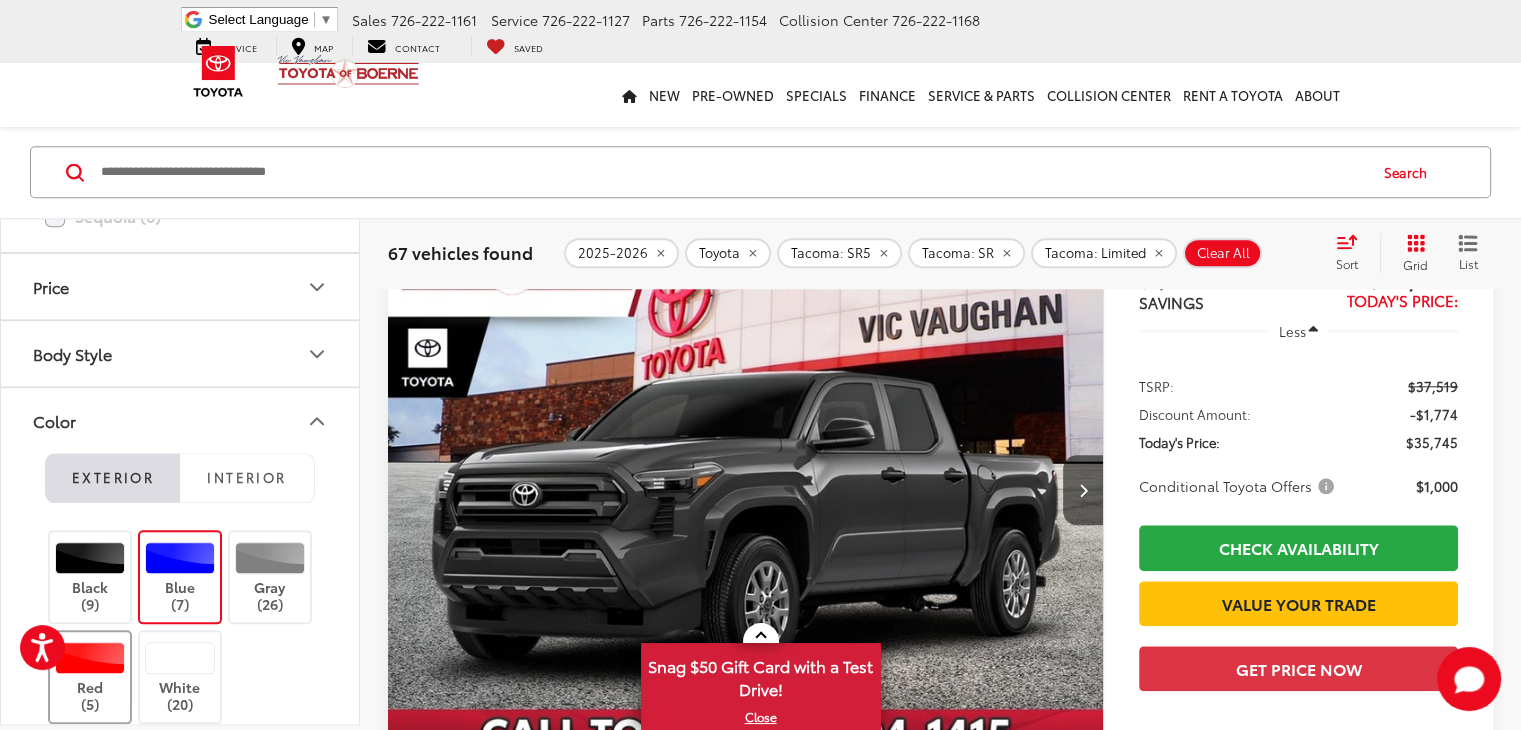 click on "Red   (5)" at bounding box center (90, 677) 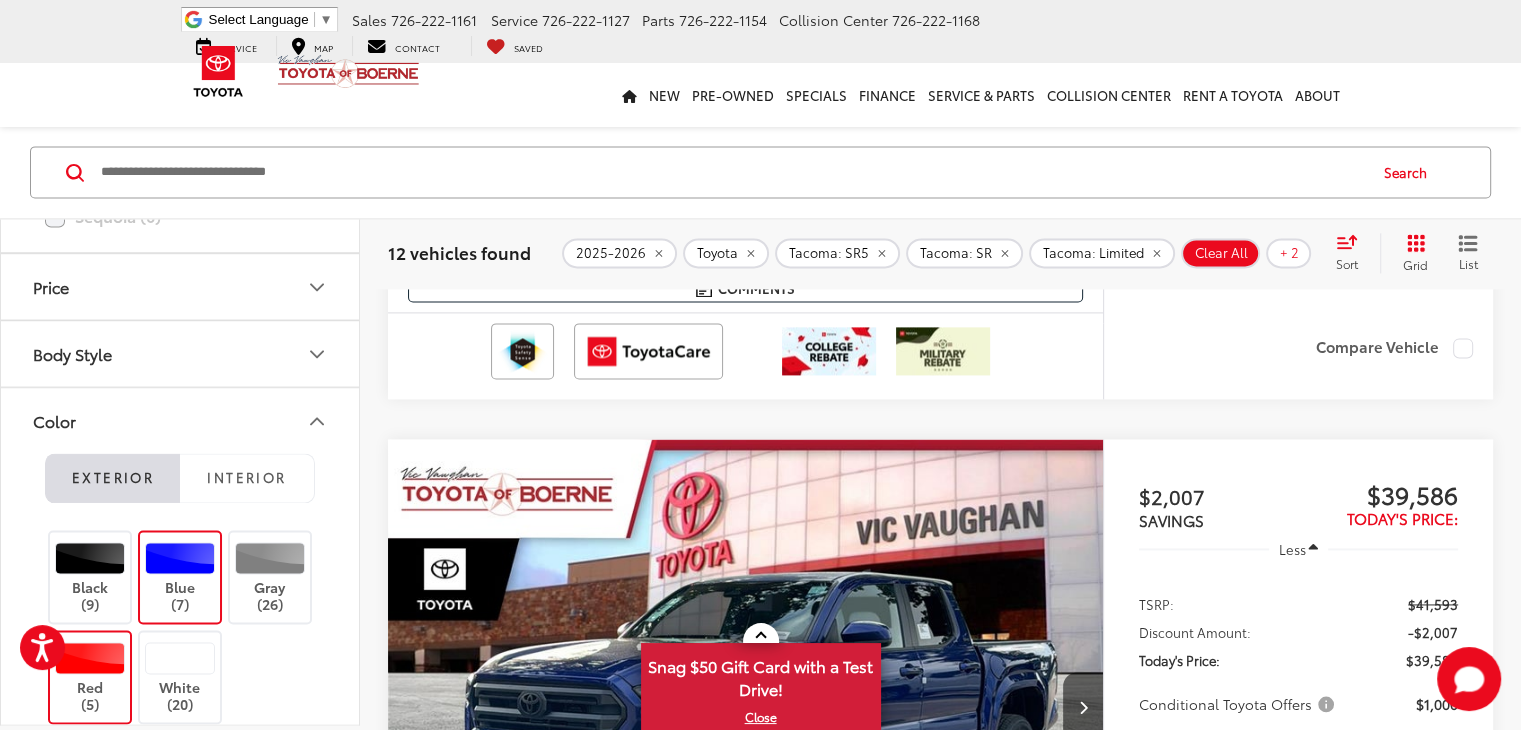 scroll, scrollTop: 2752, scrollLeft: 0, axis: vertical 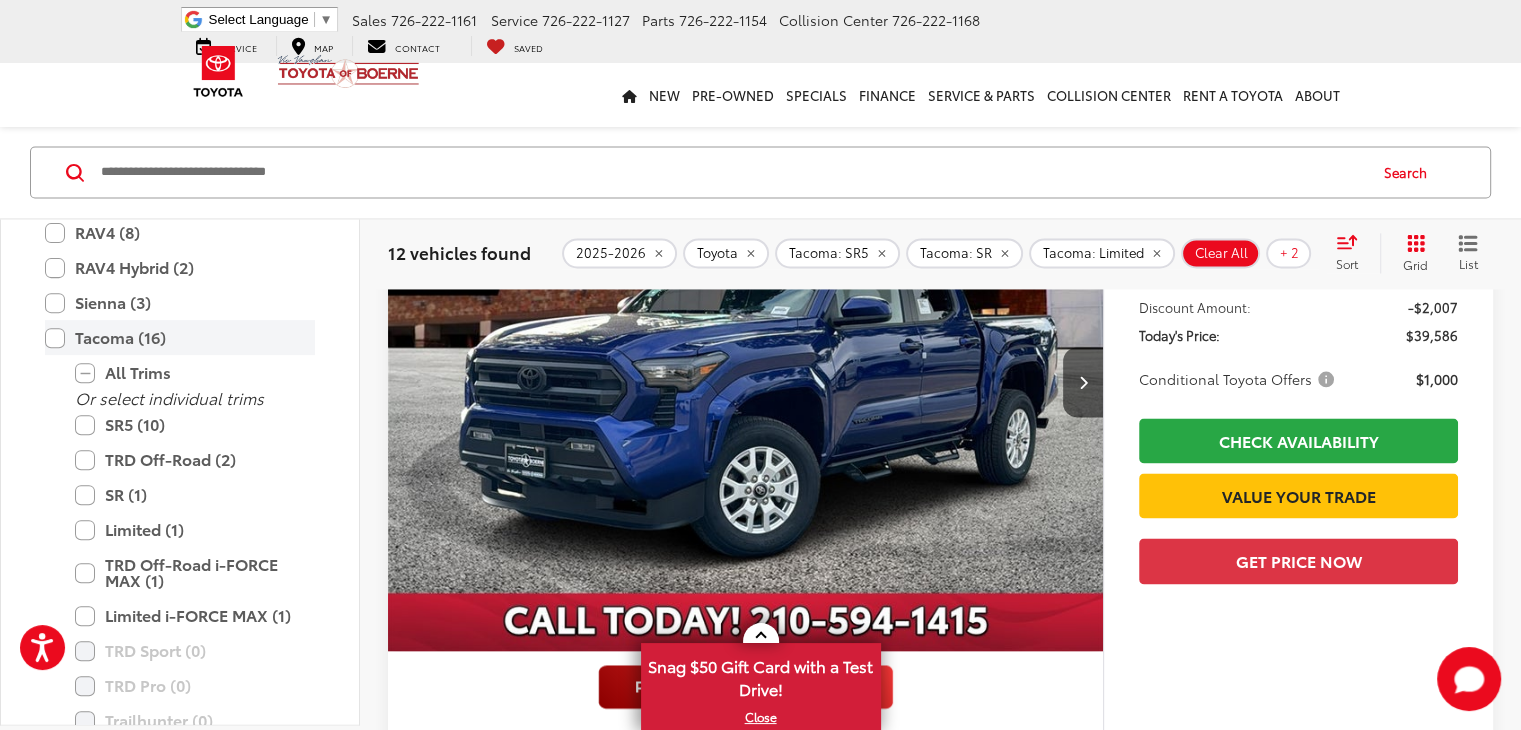 click on "Tacoma (16)" at bounding box center (180, 337) 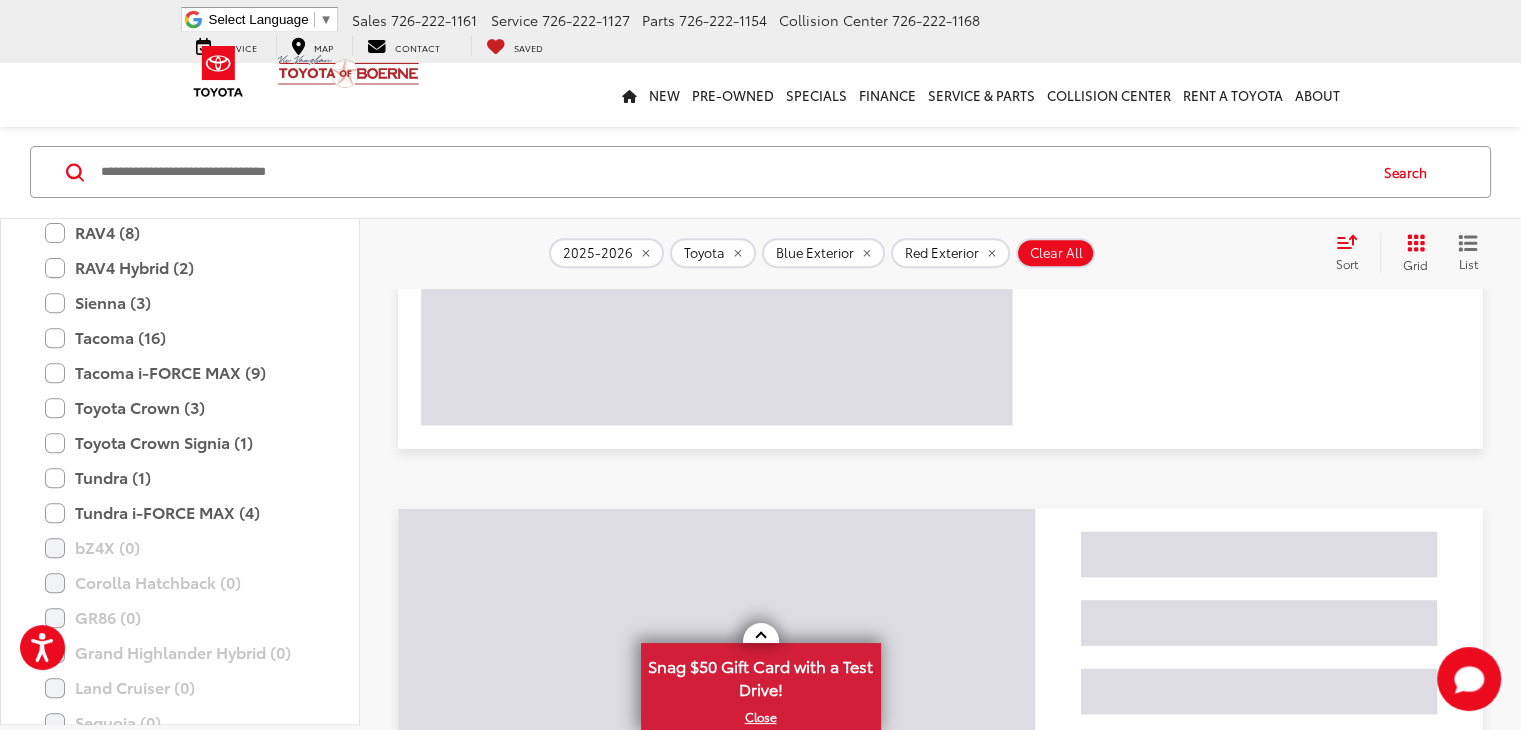 scroll, scrollTop: 156, scrollLeft: 0, axis: vertical 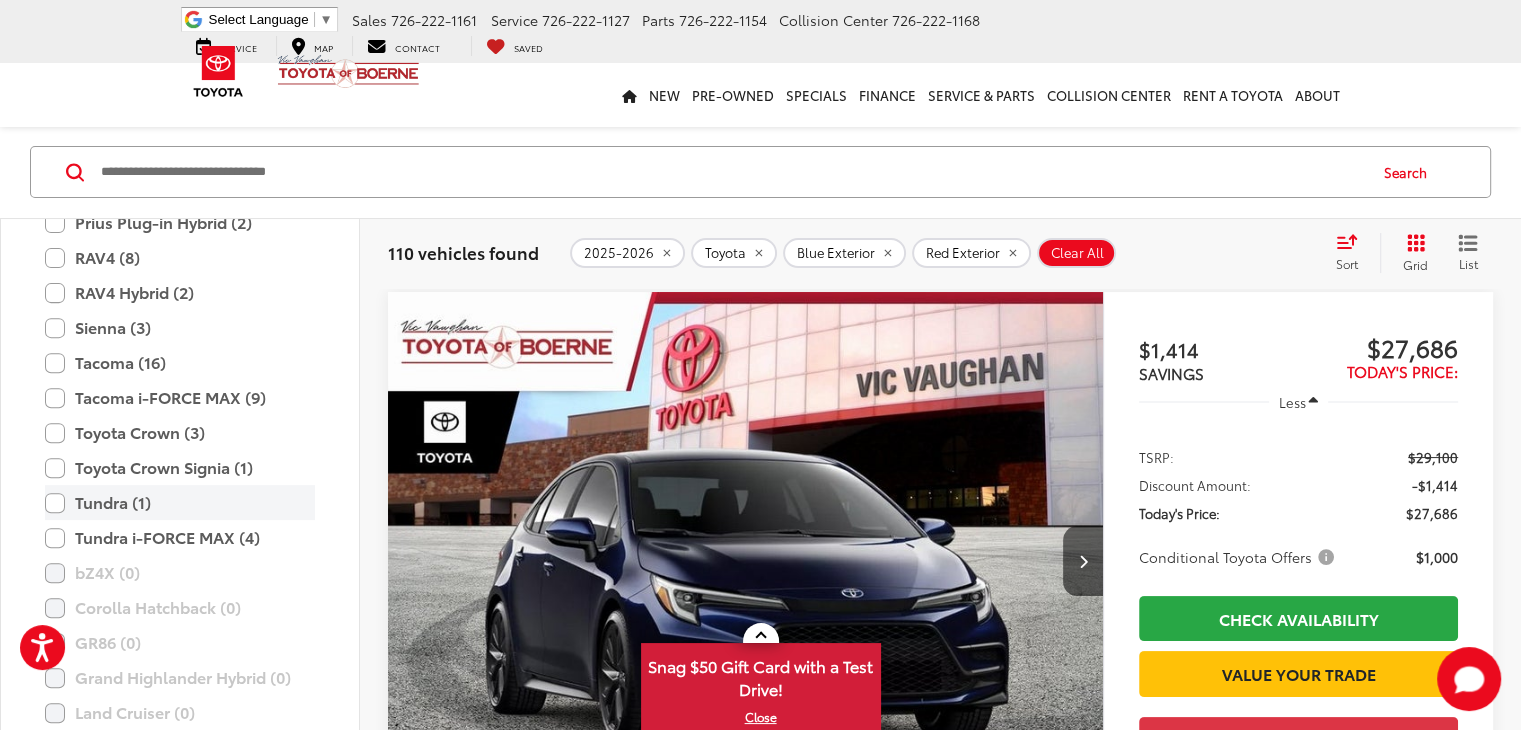 click on "Tundra (1)" at bounding box center [180, 502] 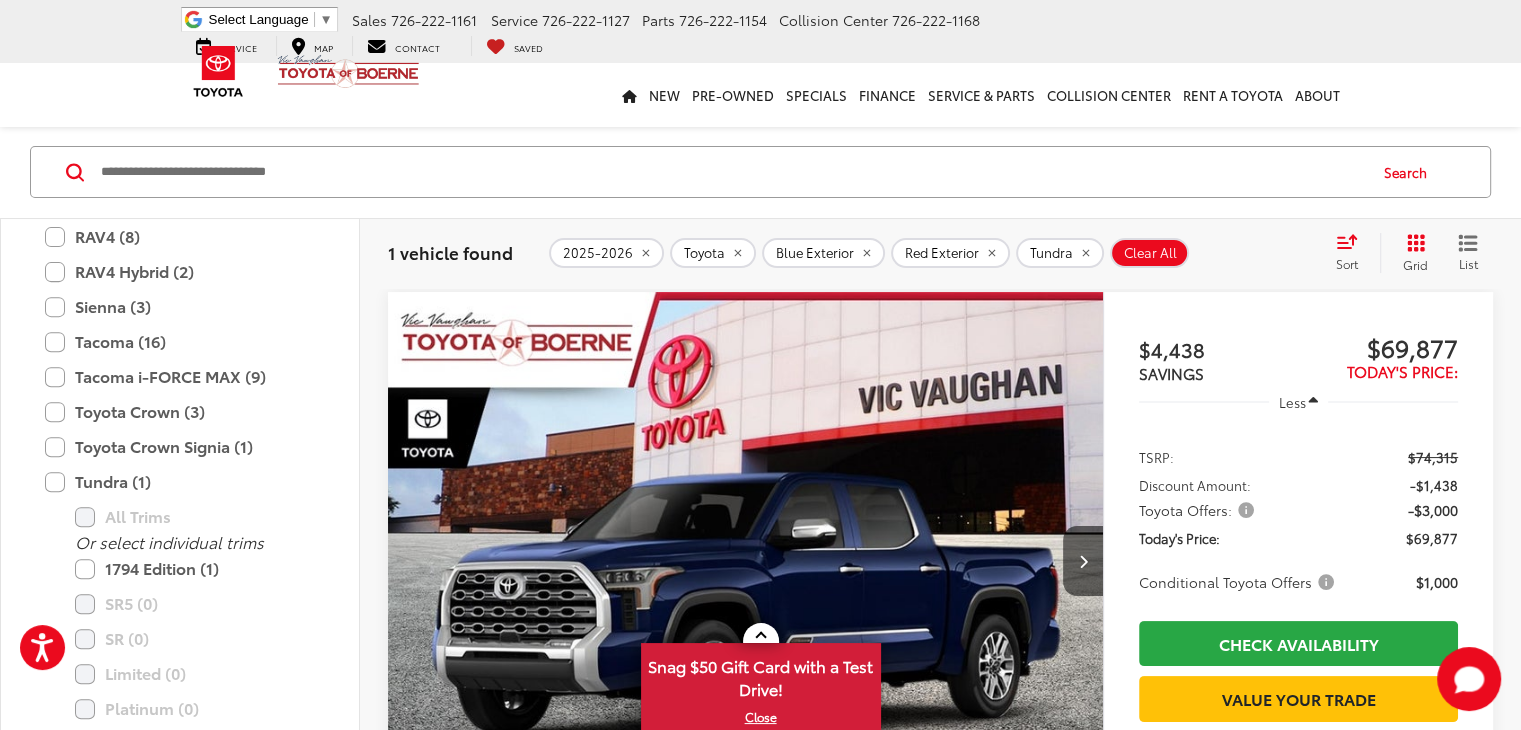 scroll, scrollTop: 900, scrollLeft: 0, axis: vertical 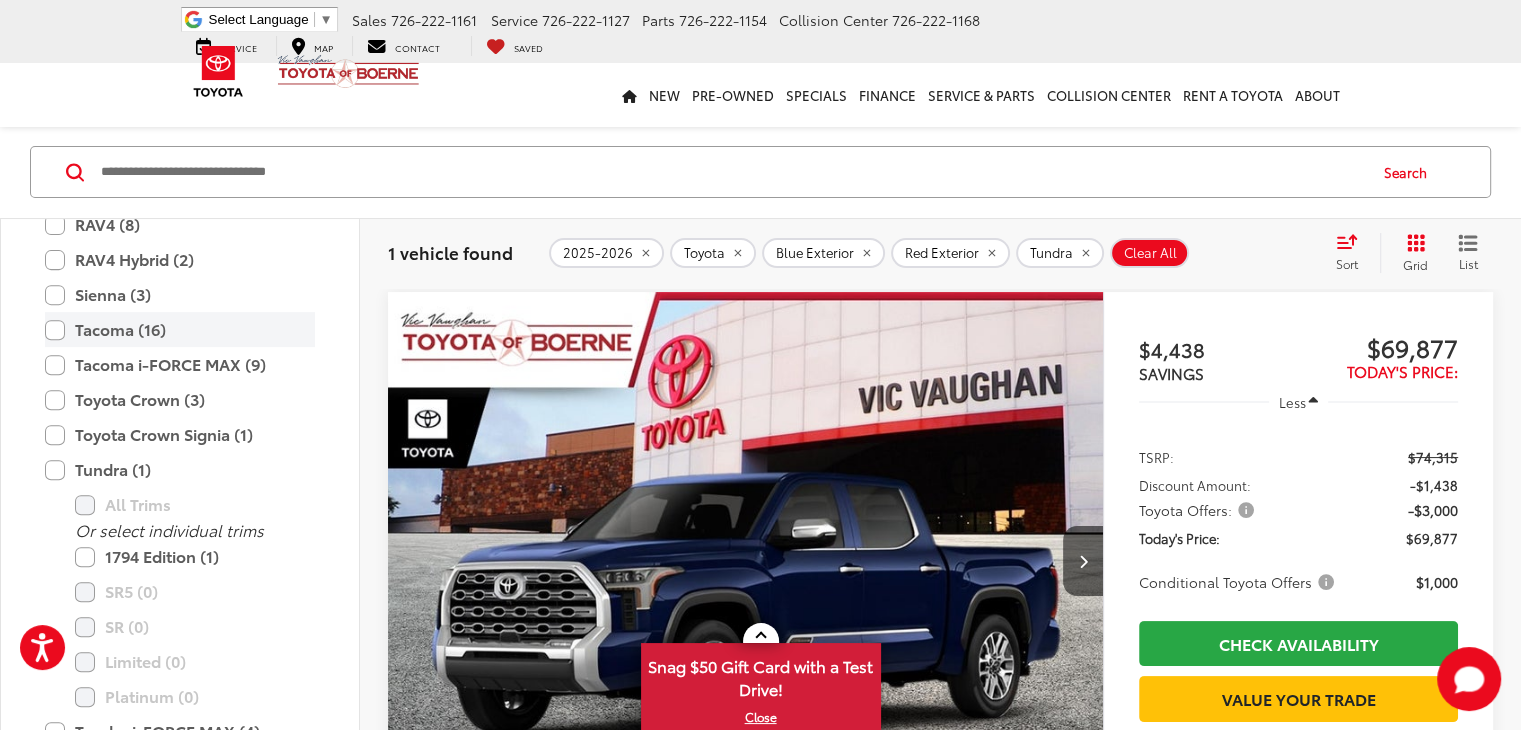 click on "Tacoma (16)" at bounding box center [180, 329] 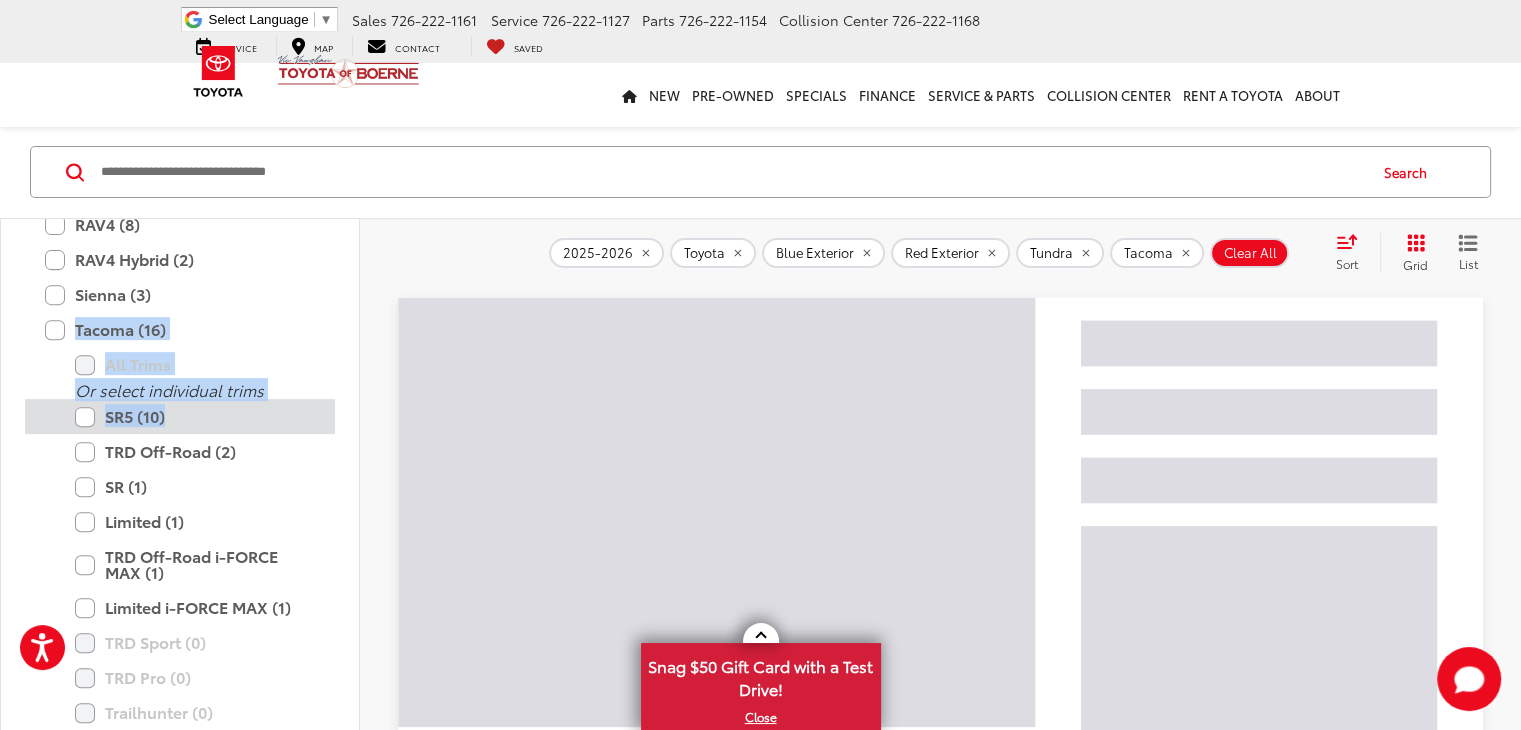 drag, startPoint x: 57, startPoint y: 323, endPoint x: 318, endPoint y: 418, distance: 277.75168 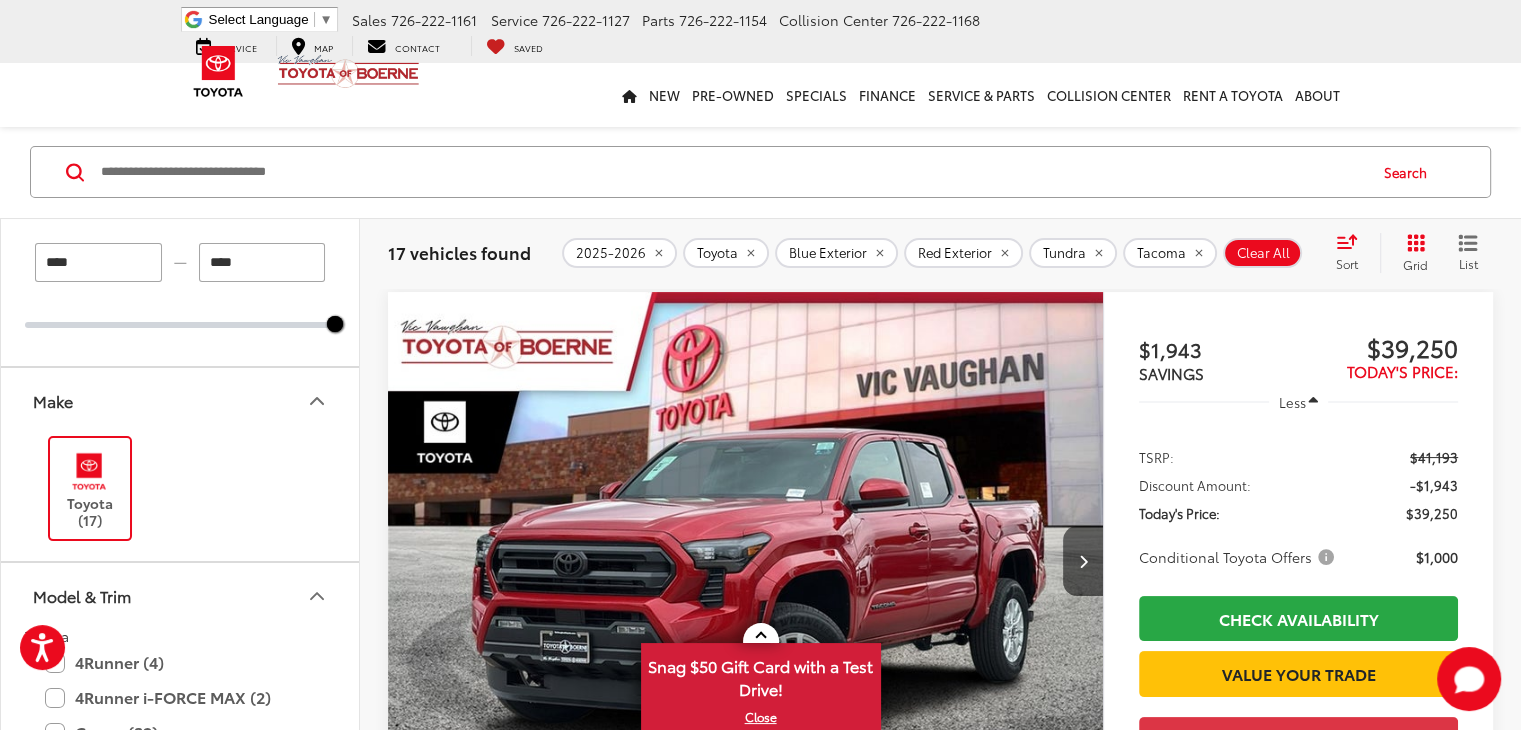 scroll, scrollTop: 0, scrollLeft: 0, axis: both 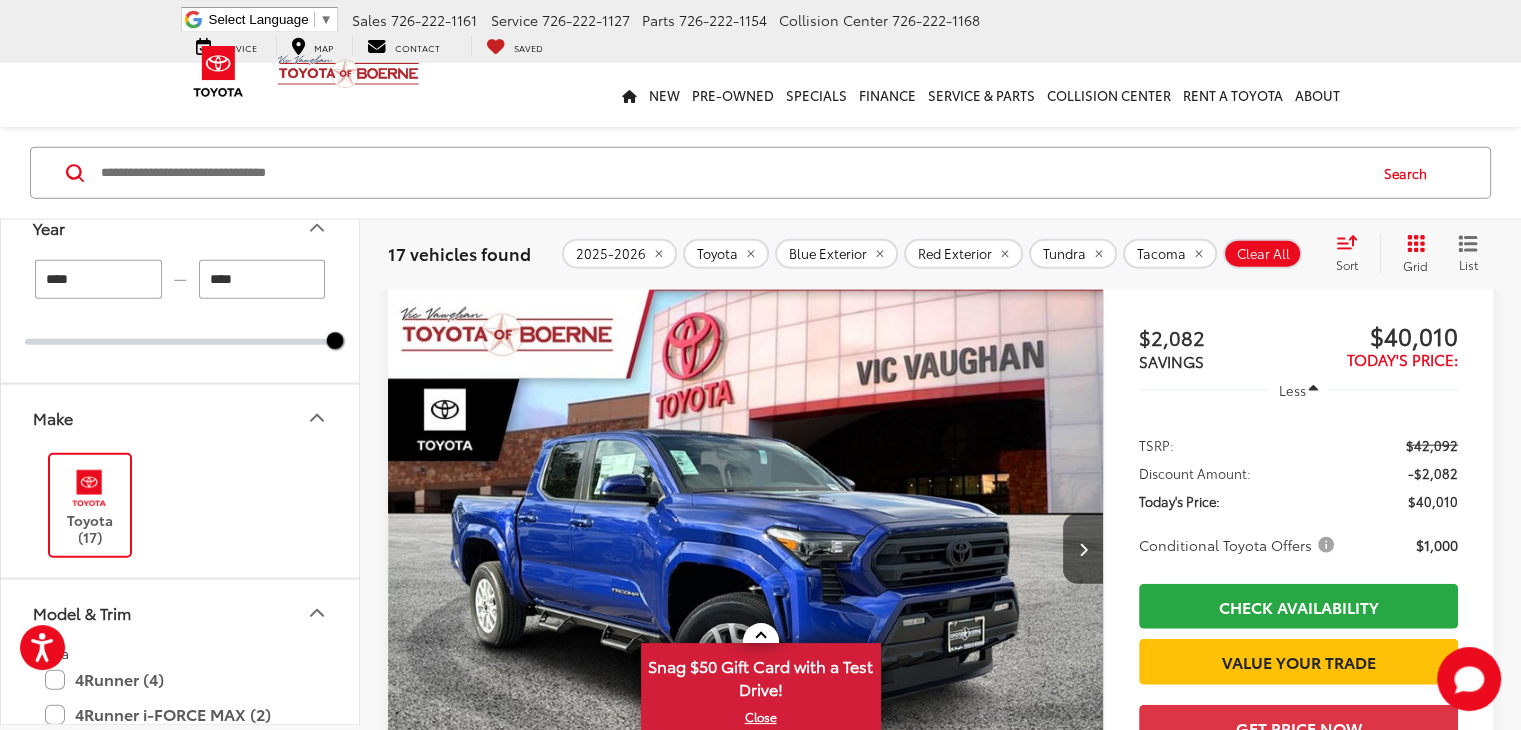 drag, startPoint x: 1528, startPoint y: 361, endPoint x: 1020, endPoint y: 473, distance: 520.19995 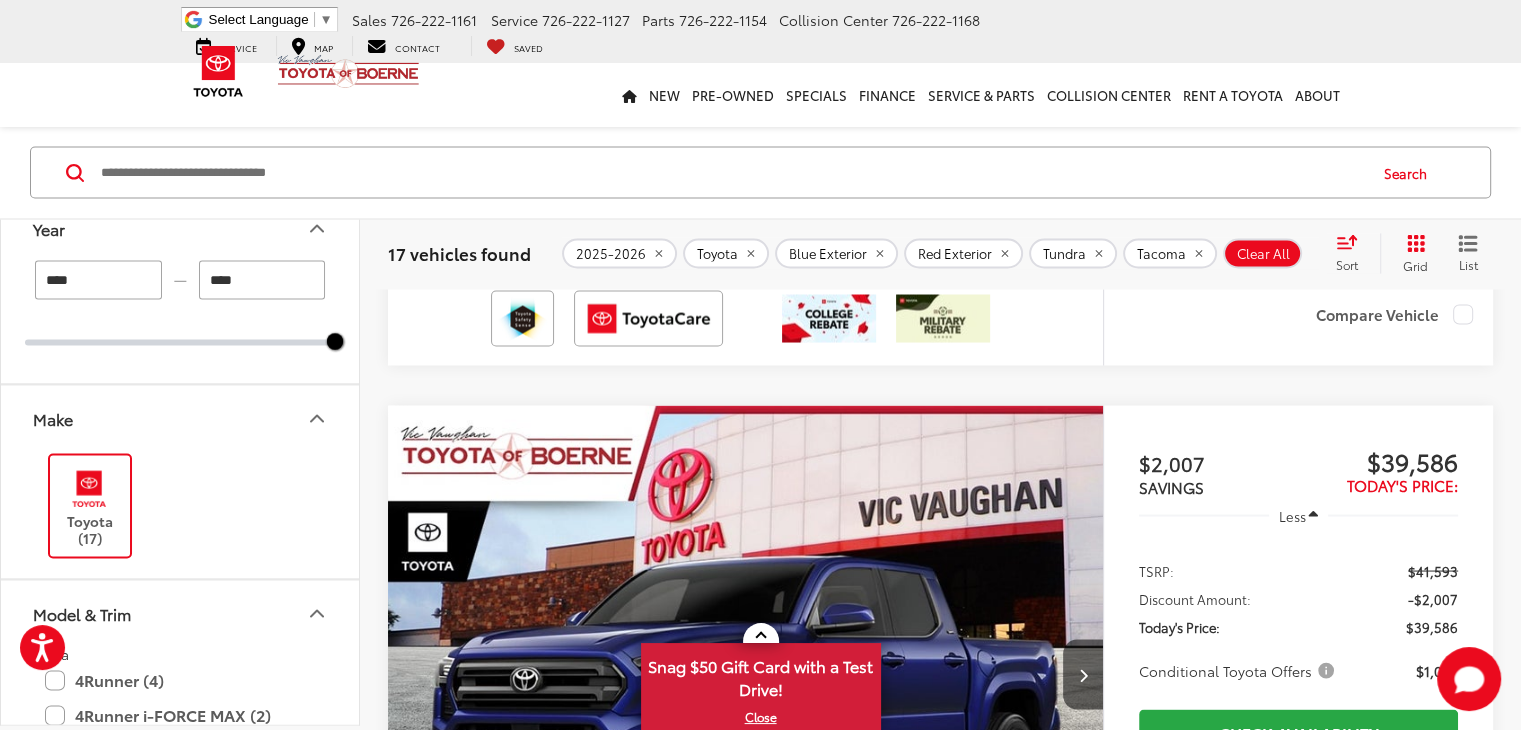 scroll, scrollTop: 3692, scrollLeft: 0, axis: vertical 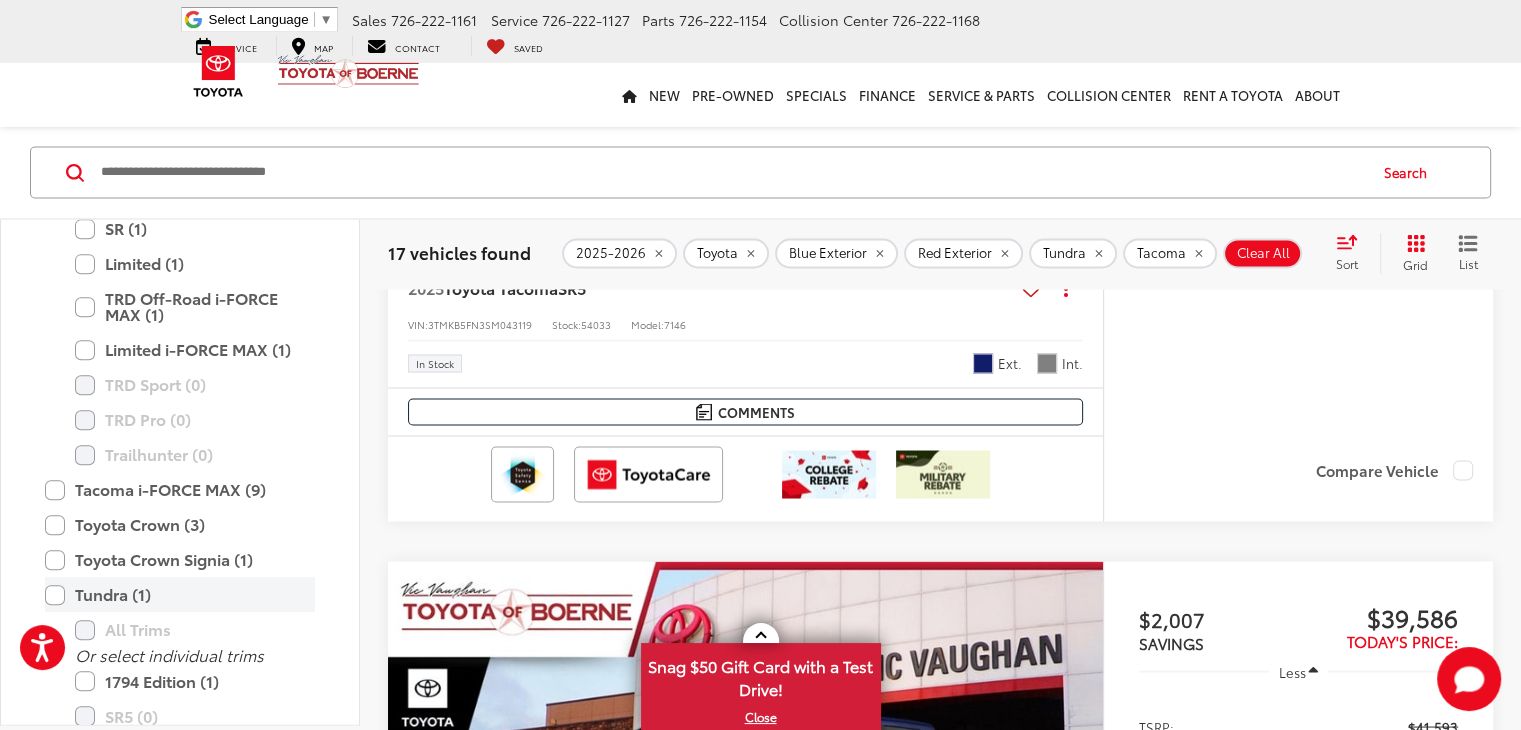click on "Tundra (1)" at bounding box center [180, 594] 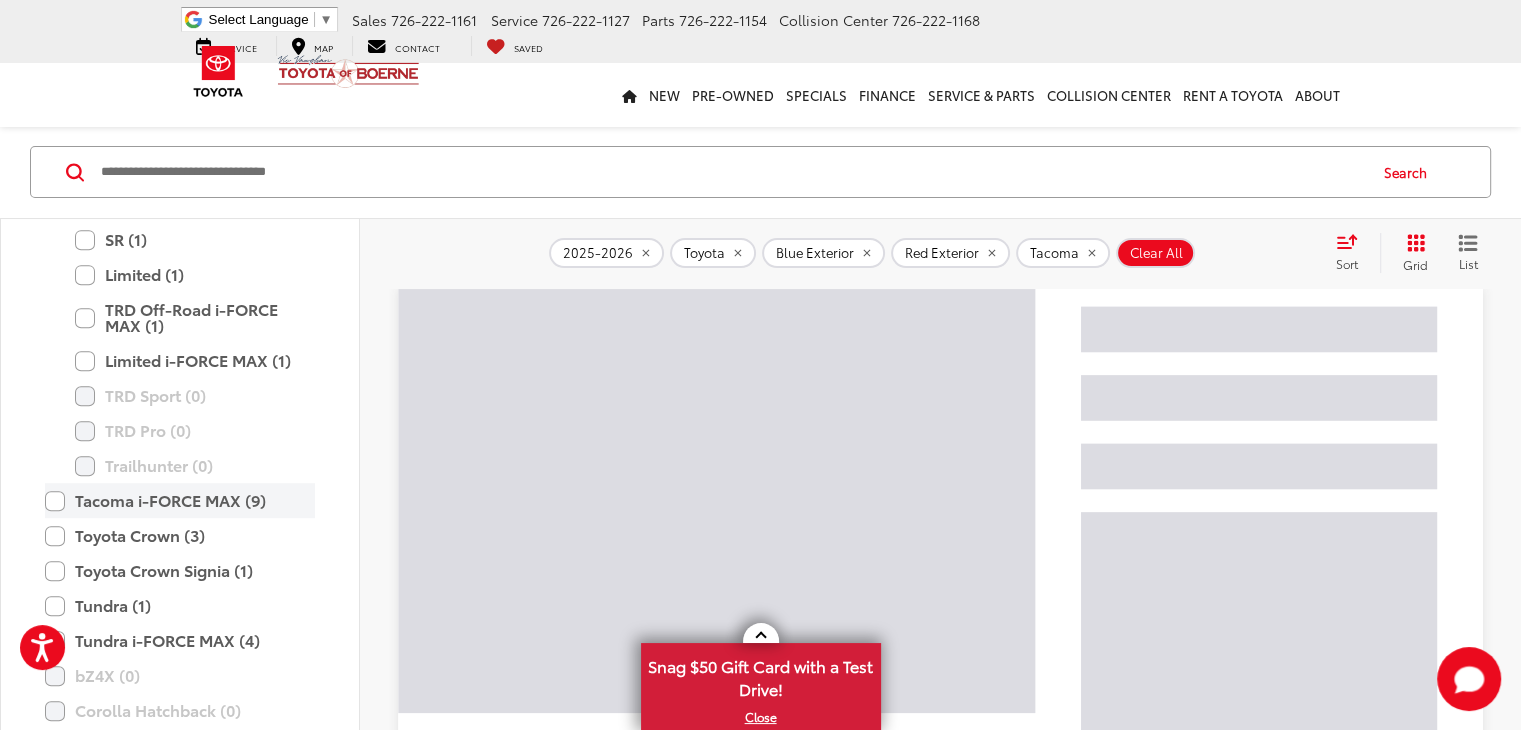 scroll, scrollTop: 156, scrollLeft: 0, axis: vertical 